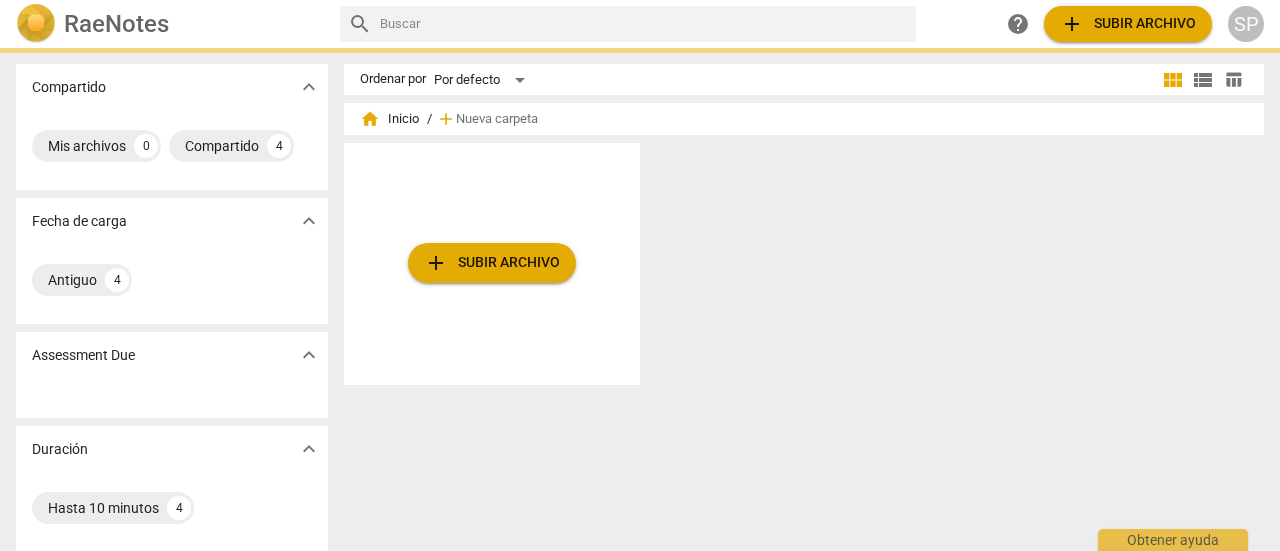 scroll, scrollTop: 0, scrollLeft: 0, axis: both 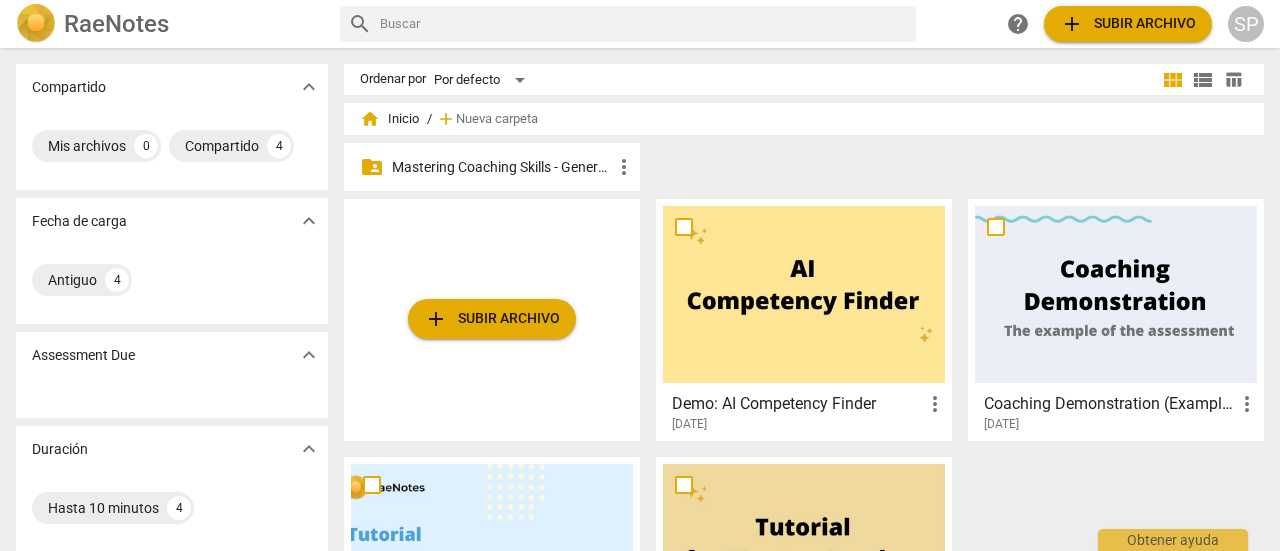 click on "Mastering Coaching Skills - Generación 31" at bounding box center [502, 167] 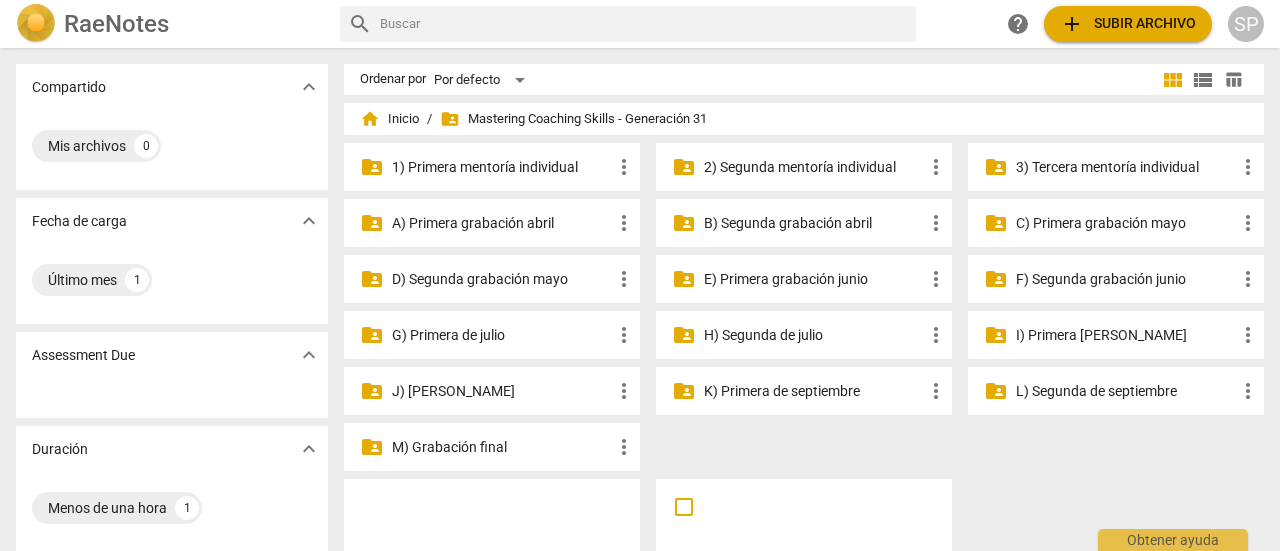 click on "2) Segunda mentoría individual" at bounding box center [814, 167] 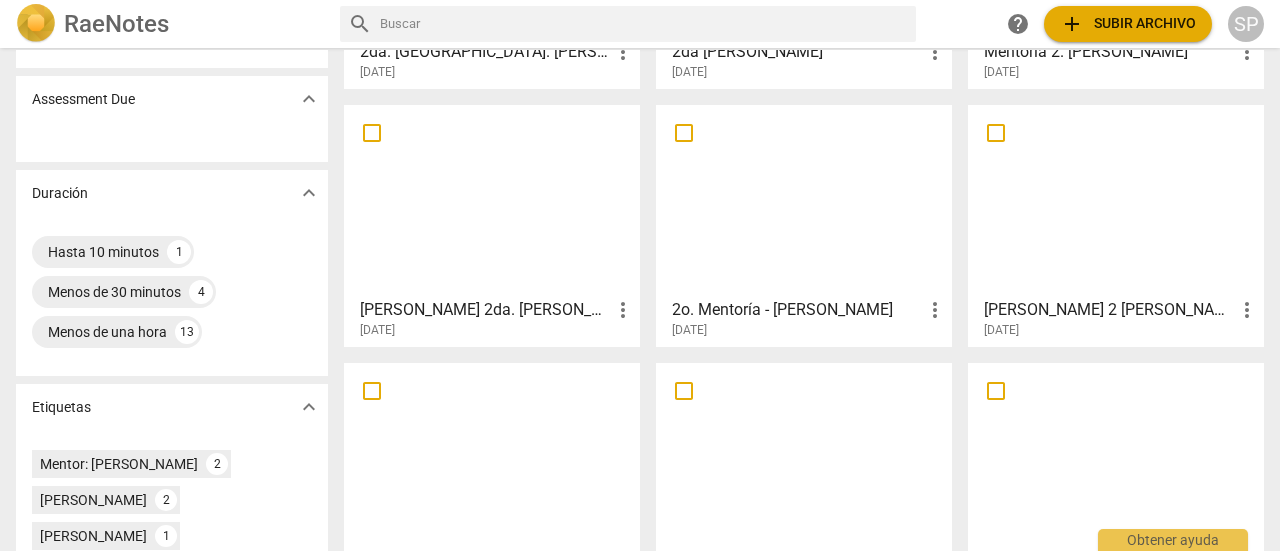 scroll, scrollTop: 300, scrollLeft: 0, axis: vertical 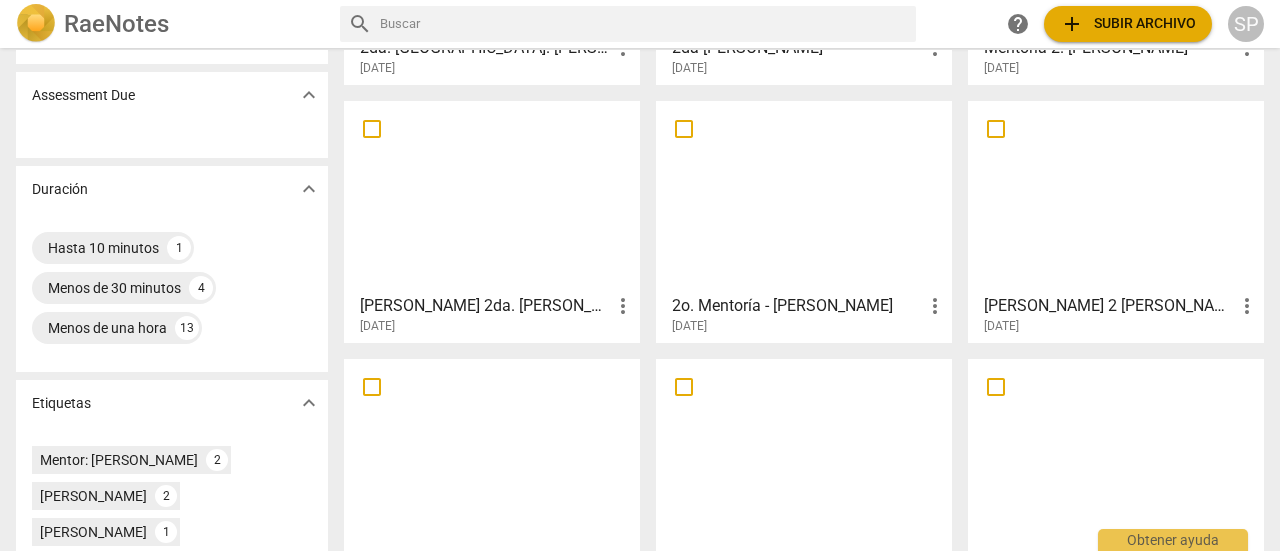 click at bounding box center (1116, 196) 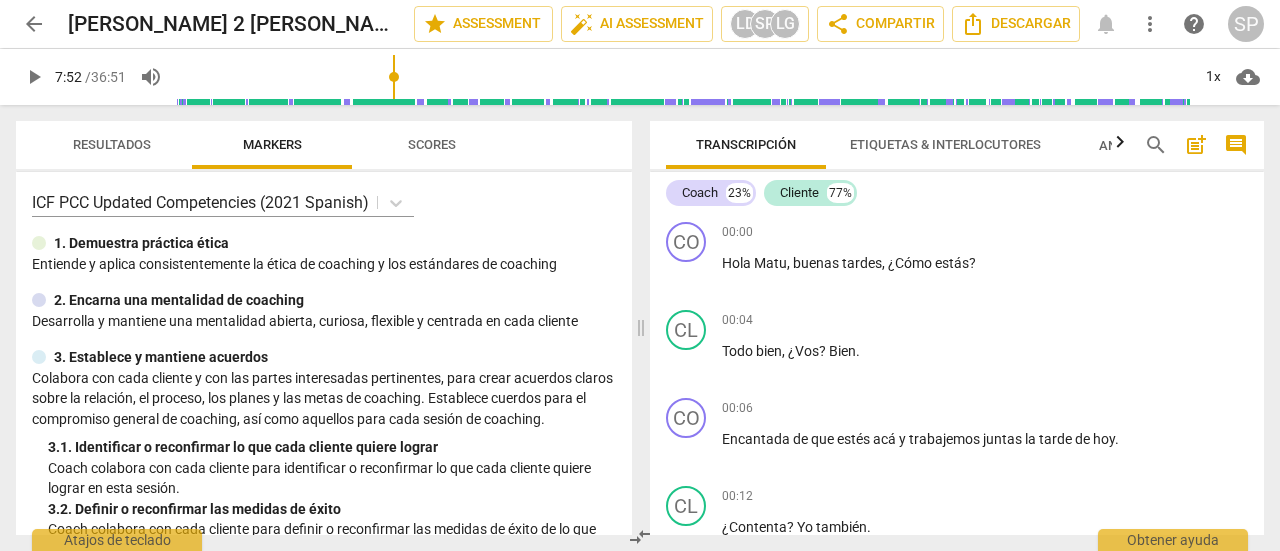 click at bounding box center [683, 77] 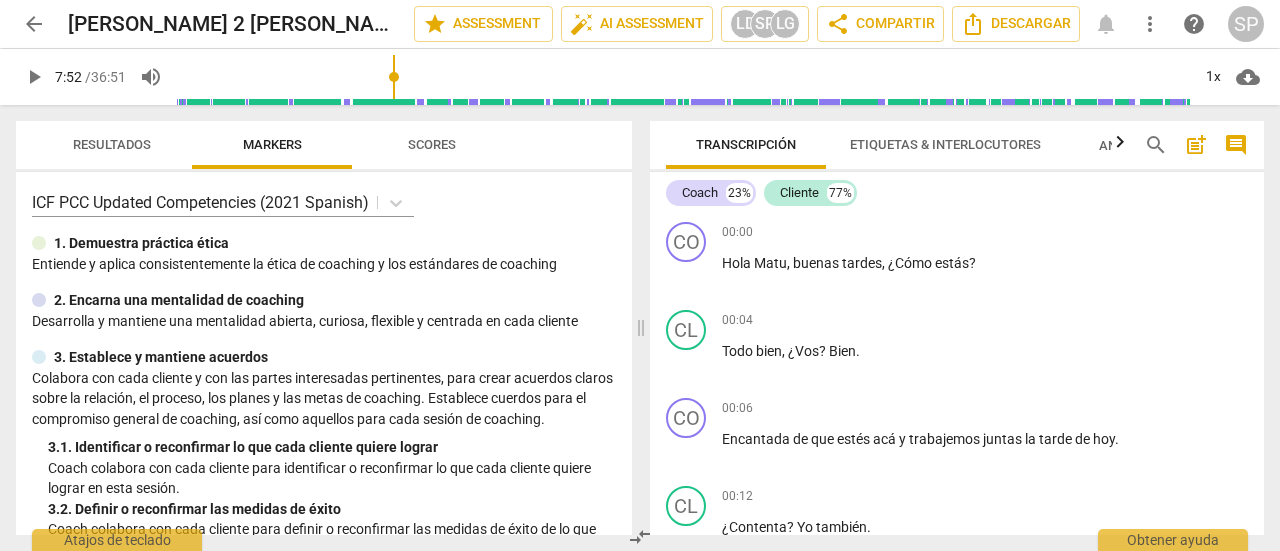 click at bounding box center [683, 77] 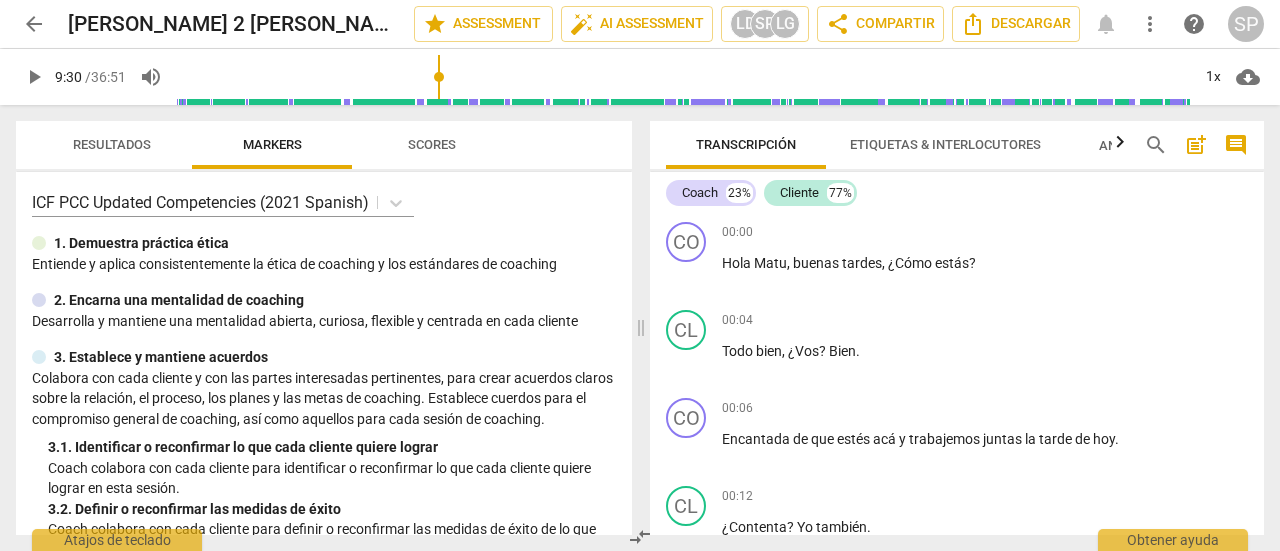 scroll, scrollTop: 2618, scrollLeft: 0, axis: vertical 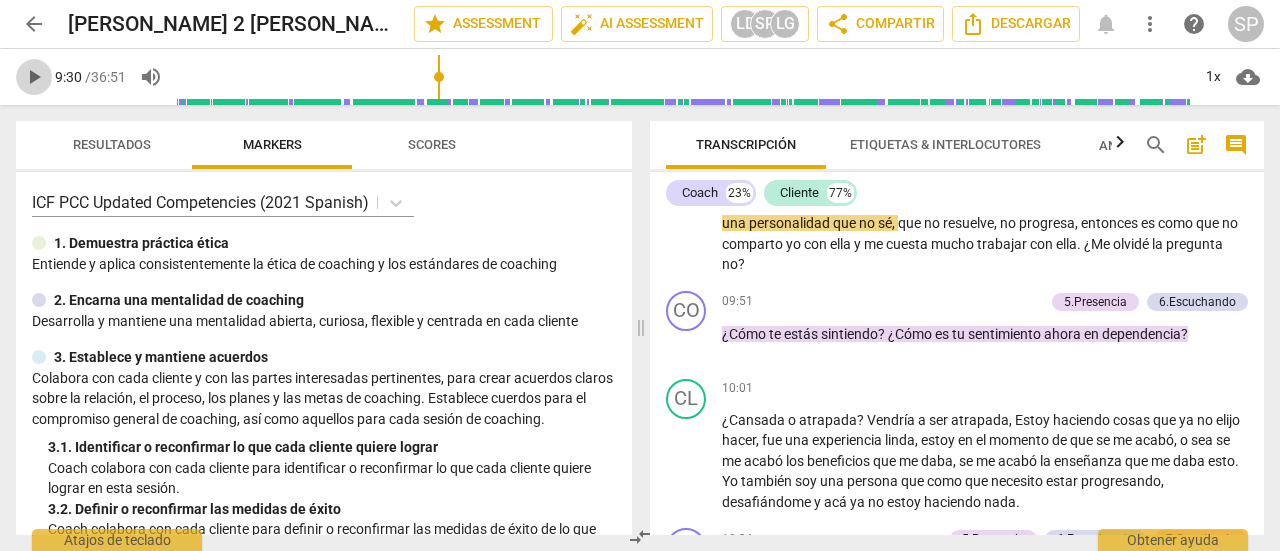 click on "play_arrow" at bounding box center [34, 77] 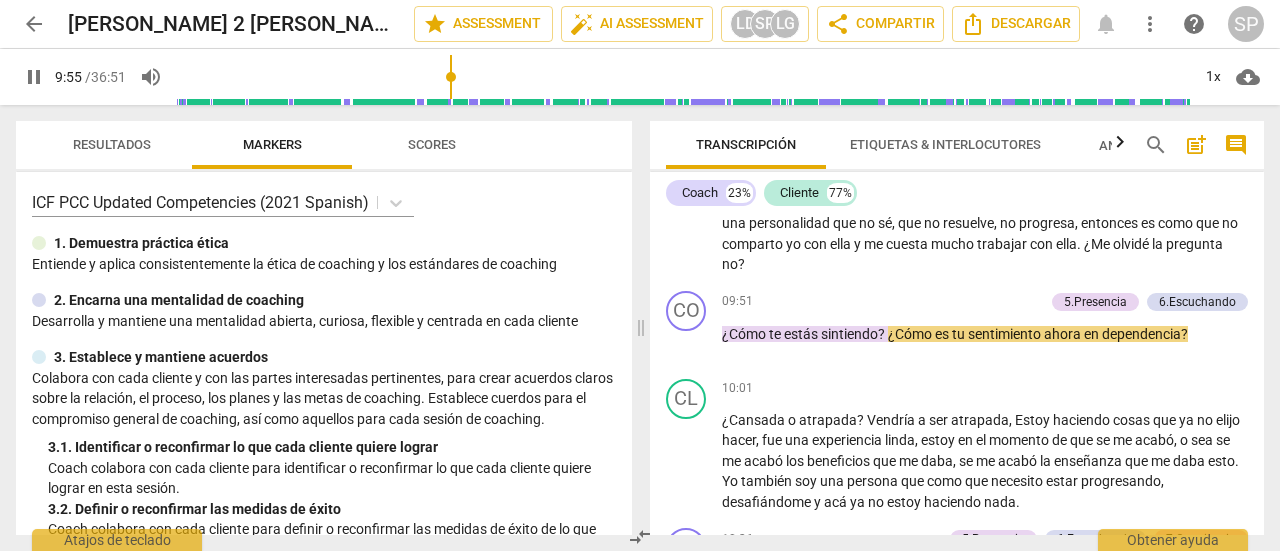 click at bounding box center [683, 77] 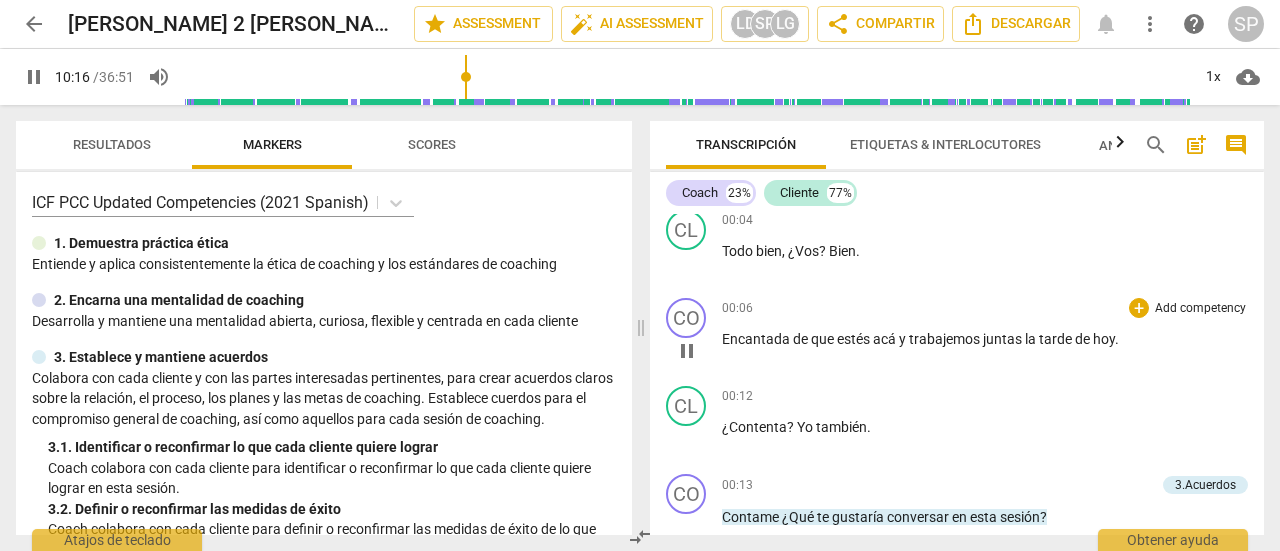 scroll, scrollTop: 0, scrollLeft: 0, axis: both 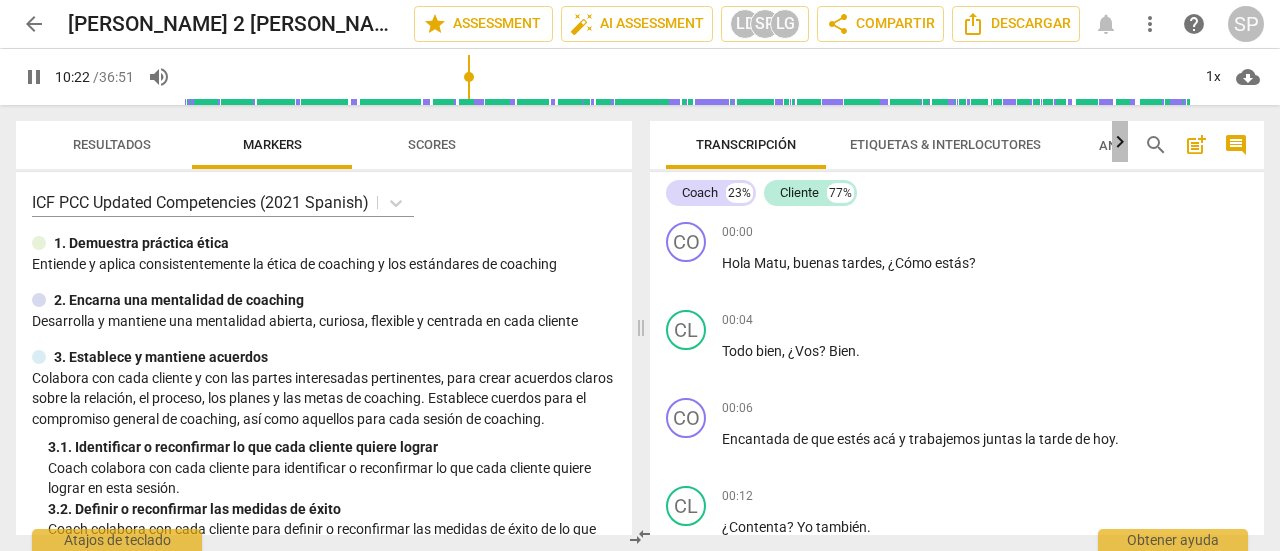 click 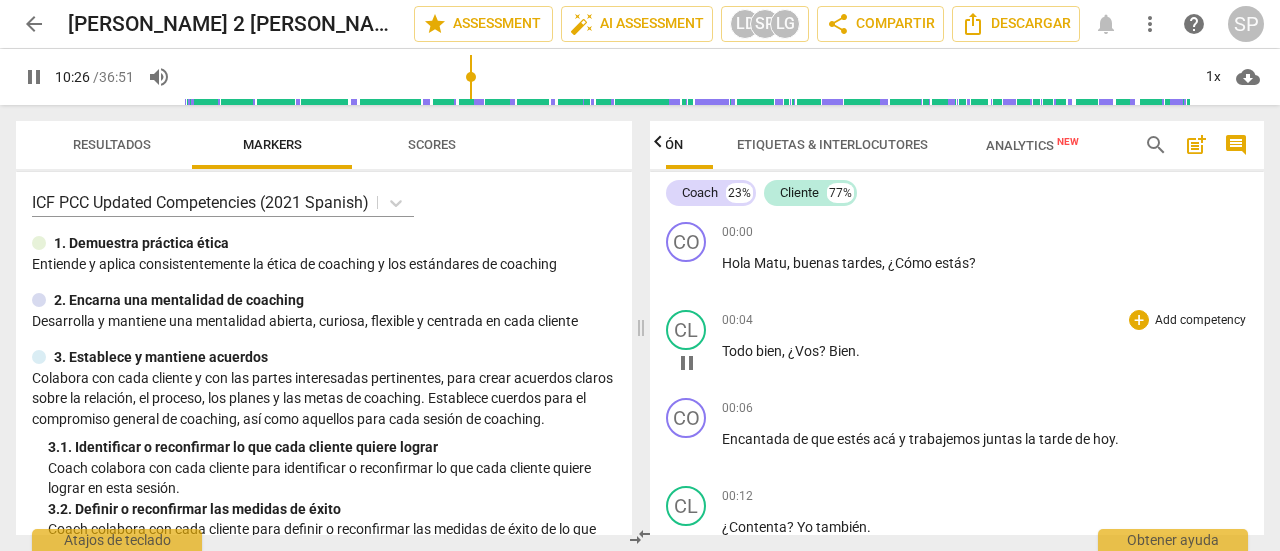 scroll, scrollTop: 2896, scrollLeft: 0, axis: vertical 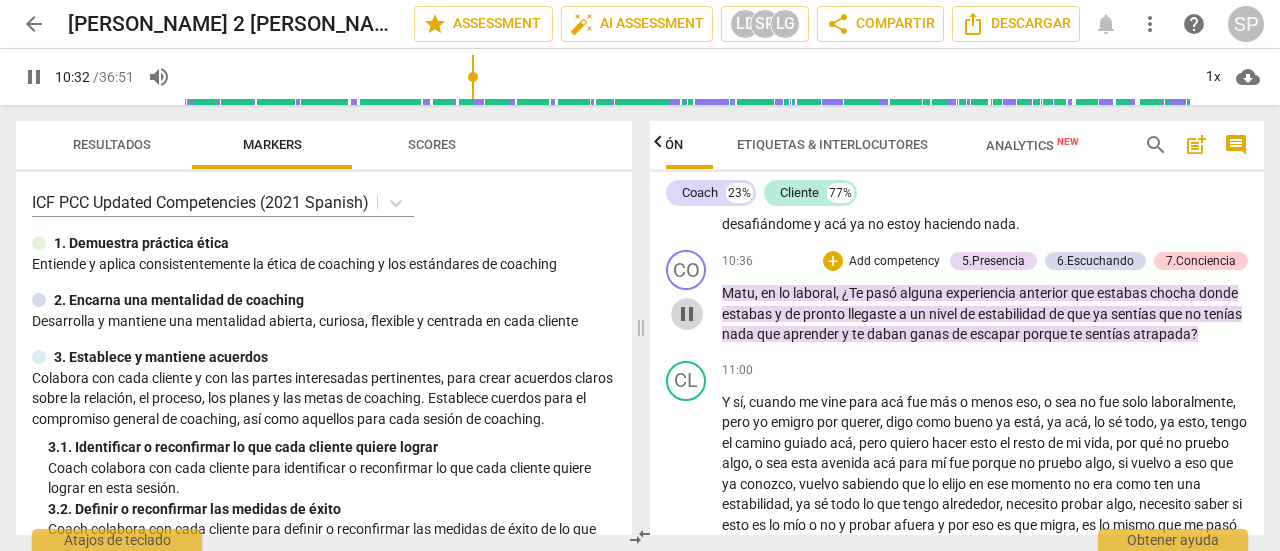 click on "pause" at bounding box center (687, 314) 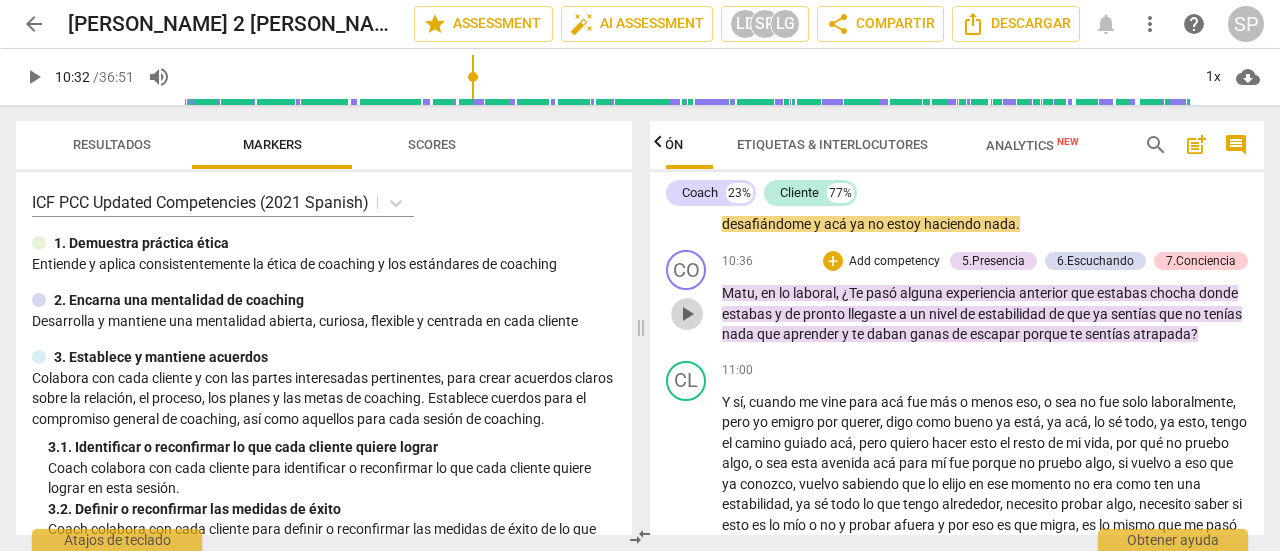click on "play_arrow" at bounding box center [687, 314] 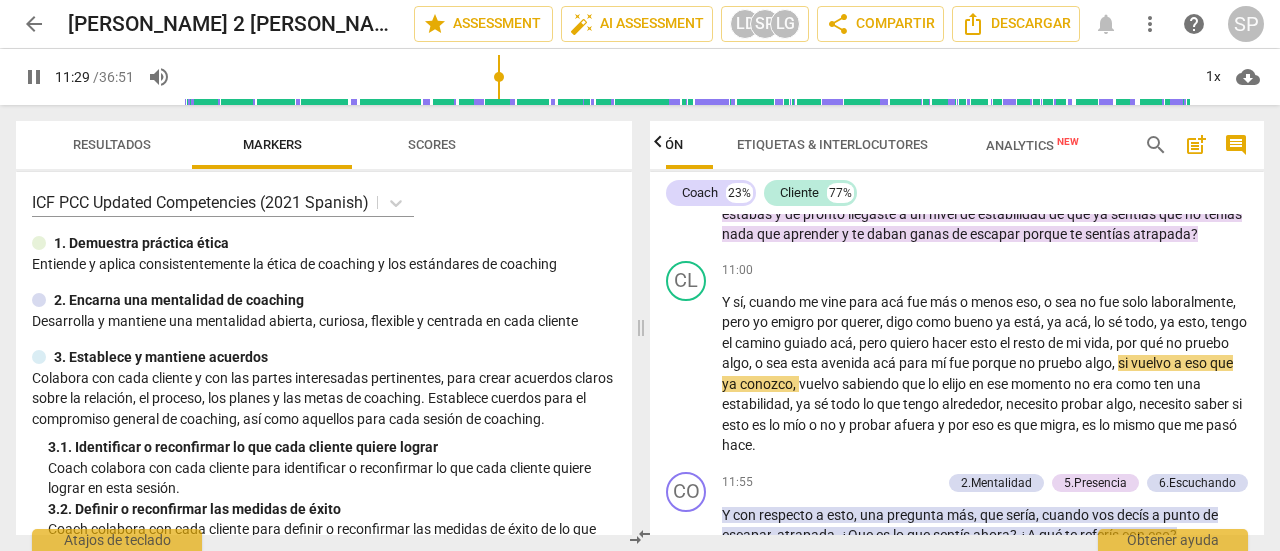 scroll, scrollTop: 3096, scrollLeft: 0, axis: vertical 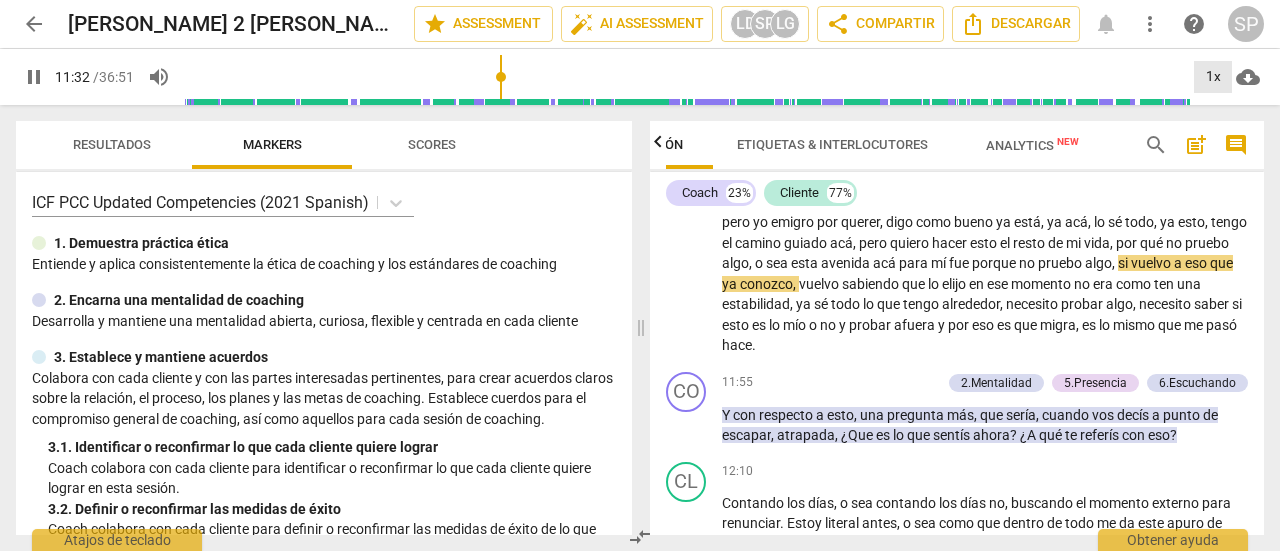 click on "1x" at bounding box center (1213, 77) 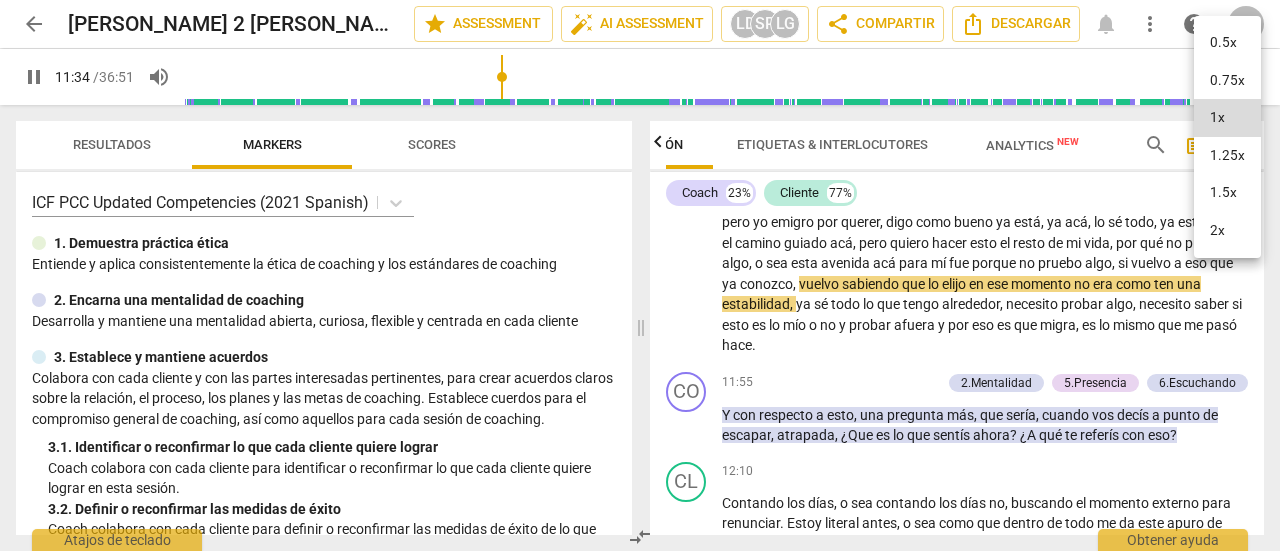 click on "1.25x" at bounding box center (1227, 156) 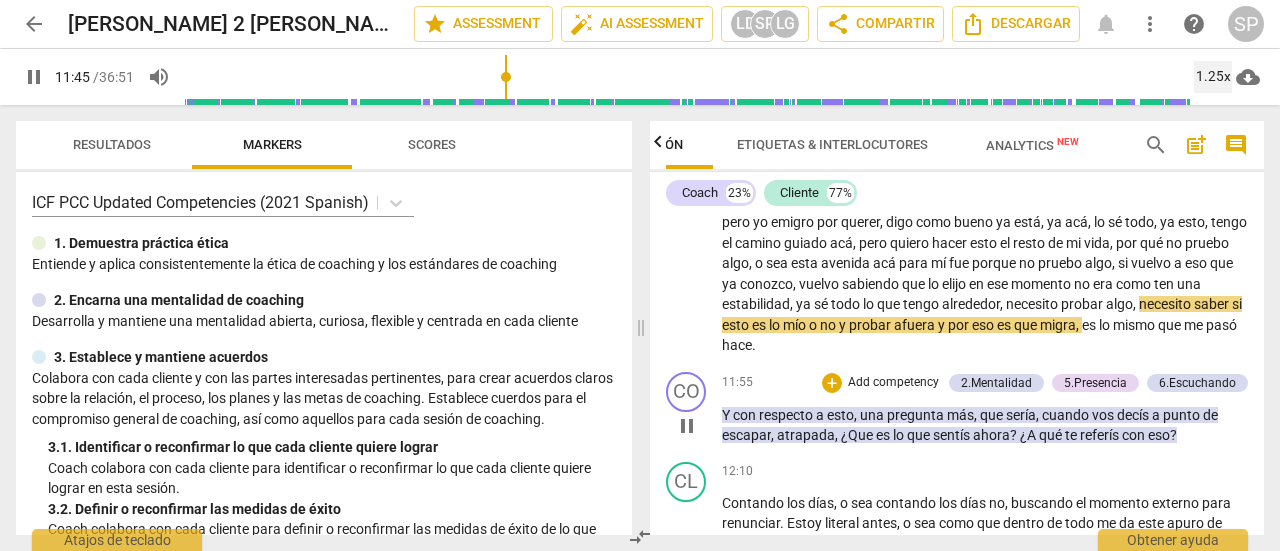 scroll, scrollTop: 3196, scrollLeft: 0, axis: vertical 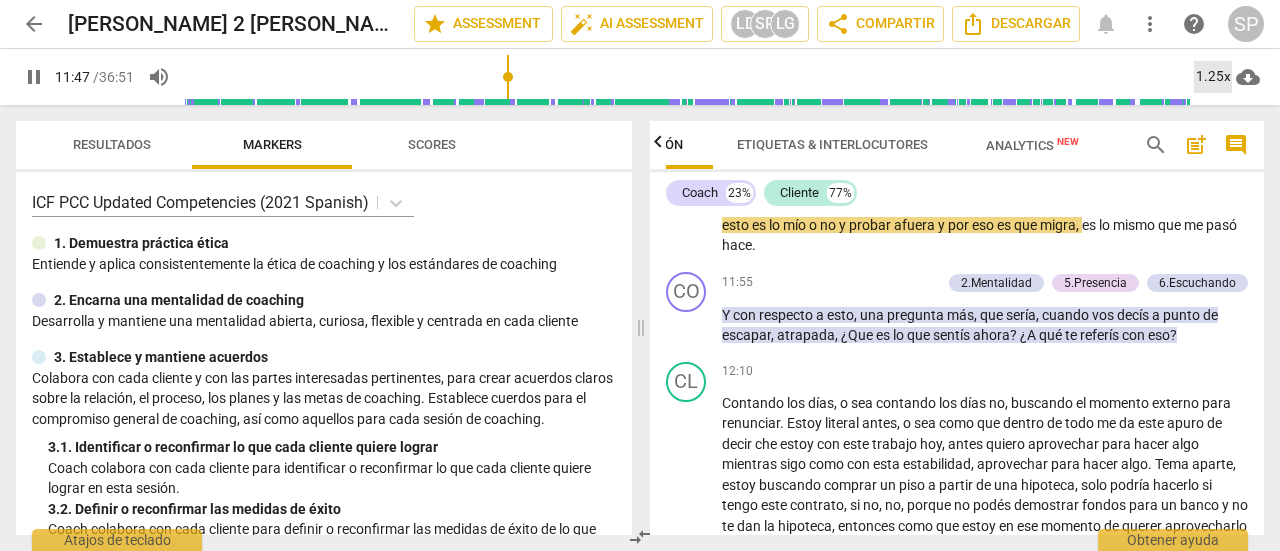 click on "1.25x" at bounding box center [1213, 77] 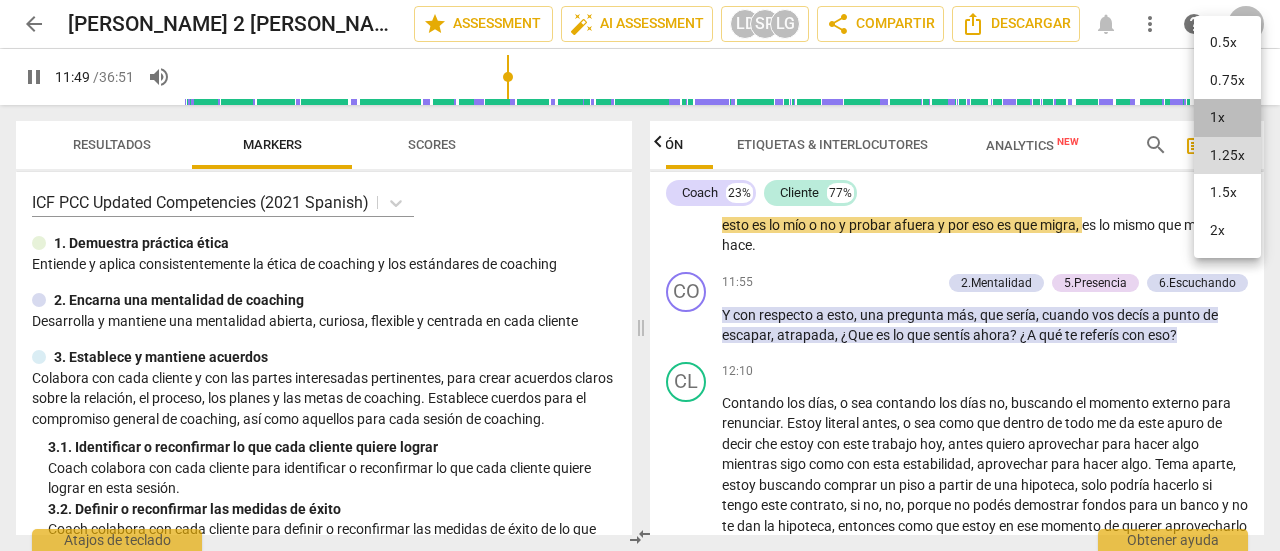 click on "1x" at bounding box center [1227, 118] 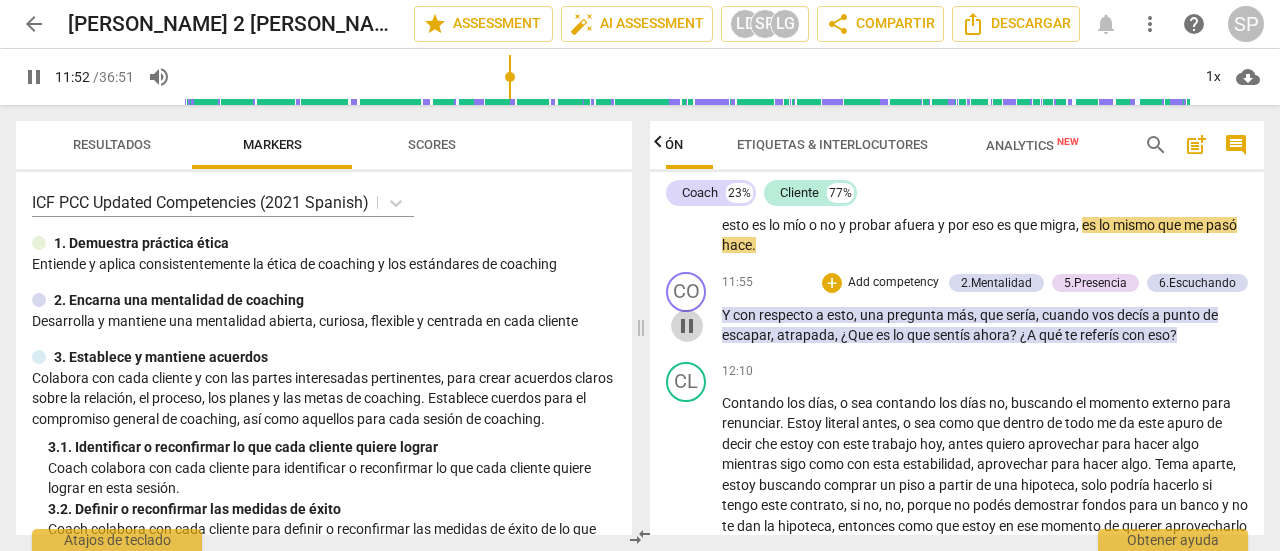 click on "pause" at bounding box center (687, 326) 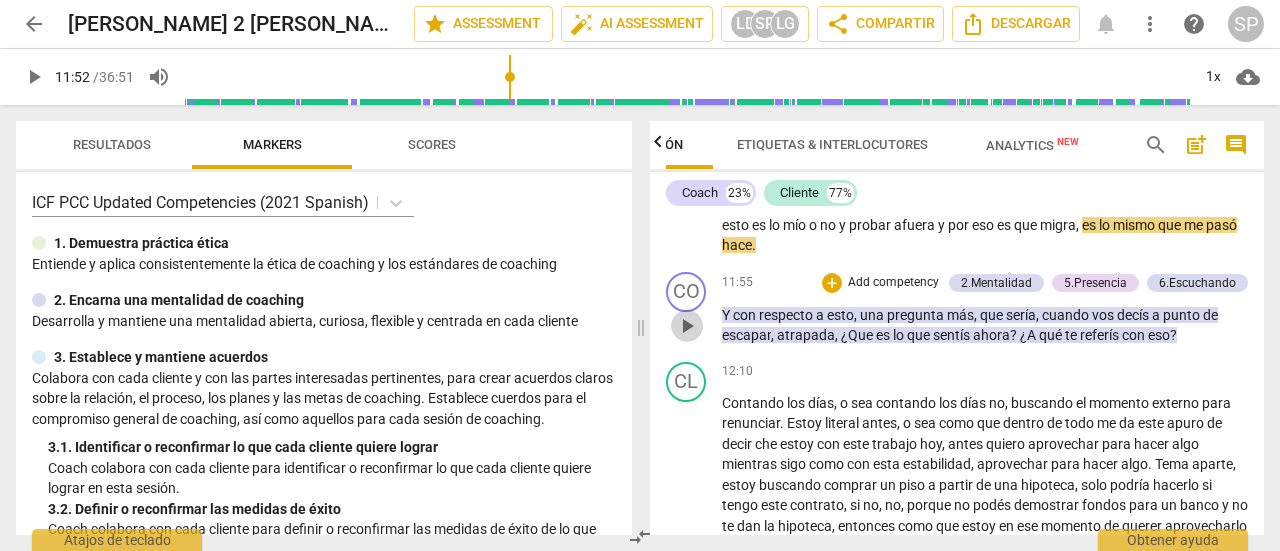 click on "play_arrow" at bounding box center (687, 326) 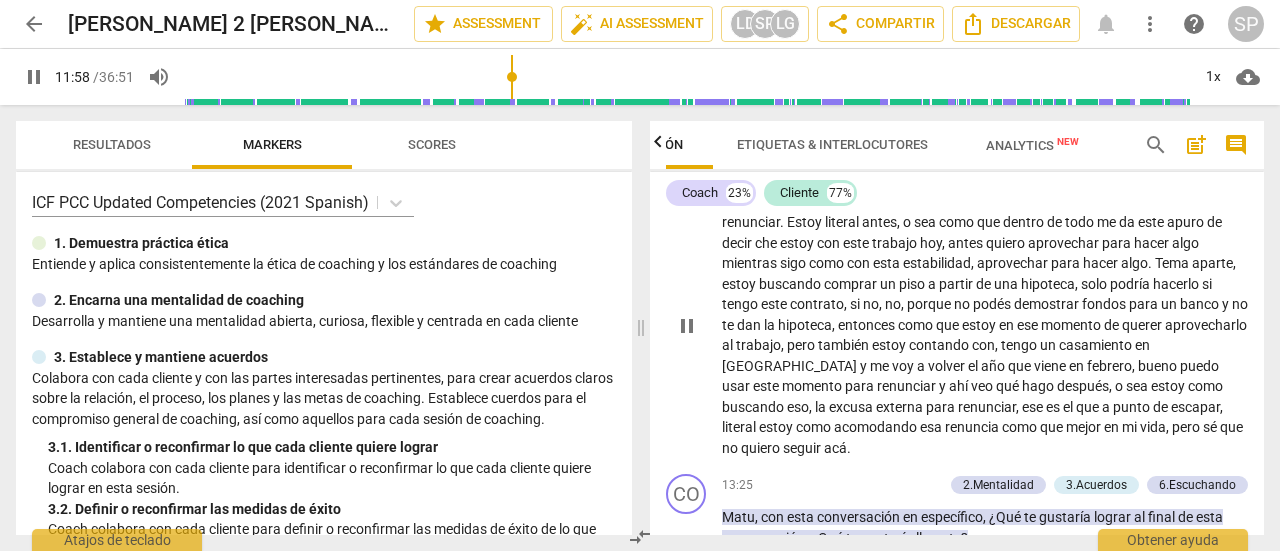 scroll, scrollTop: 3396, scrollLeft: 0, axis: vertical 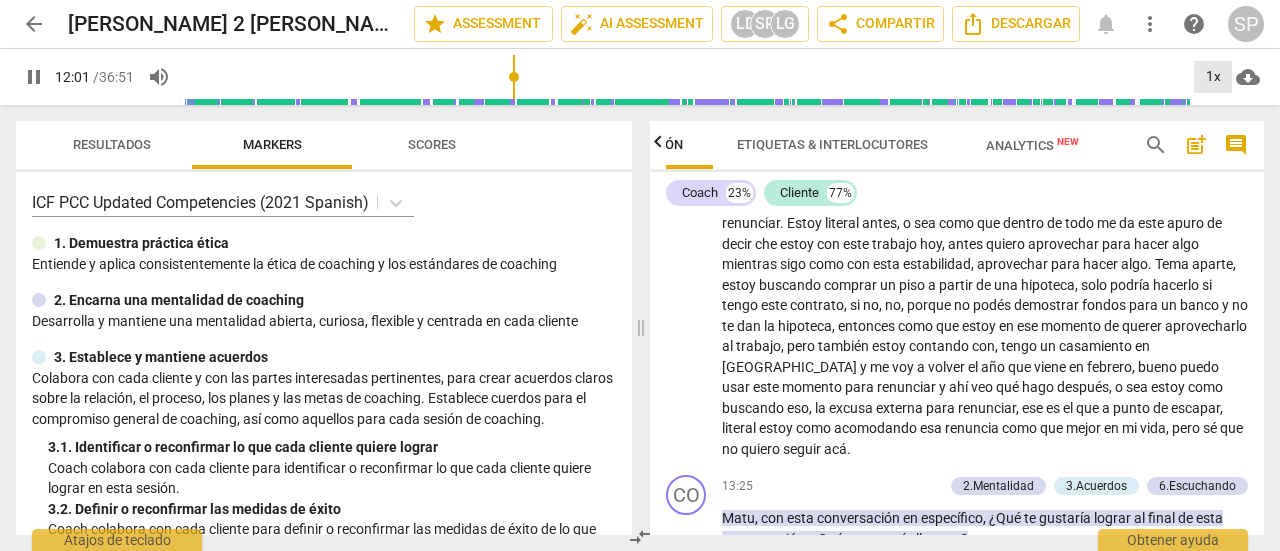 click on "1x" at bounding box center [1213, 77] 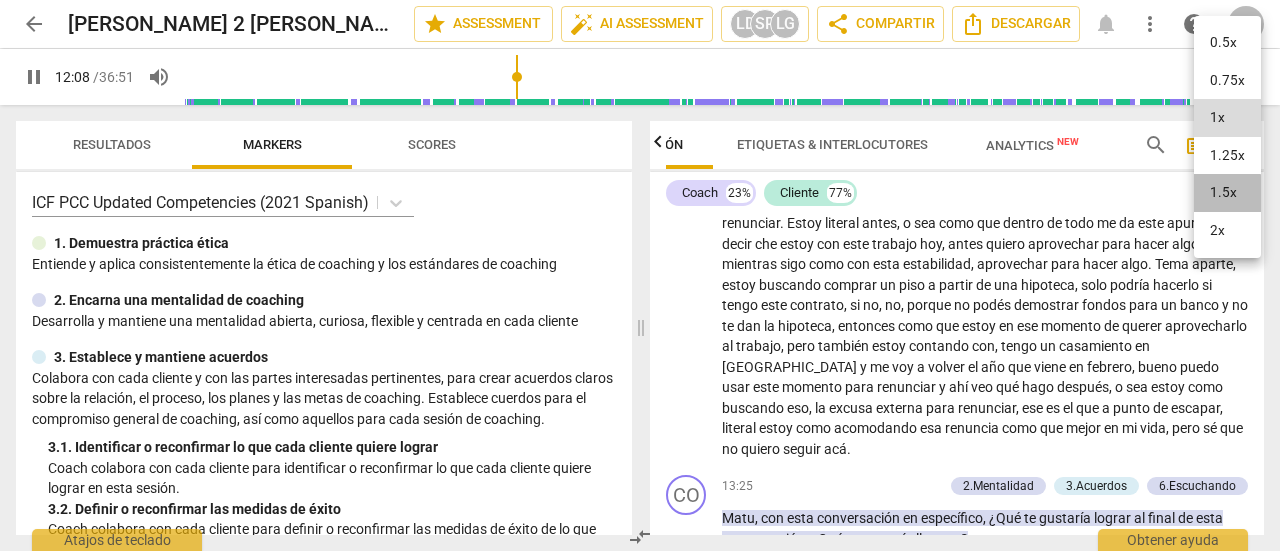 click on "1.5x" at bounding box center (1227, 193) 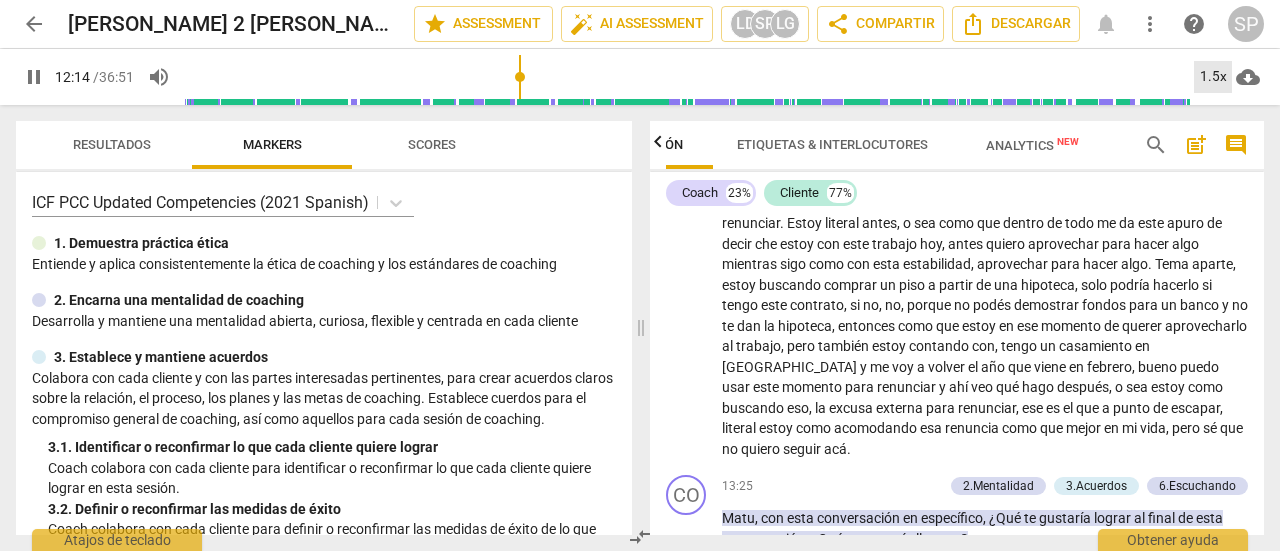 click on "1.5x" at bounding box center [1213, 77] 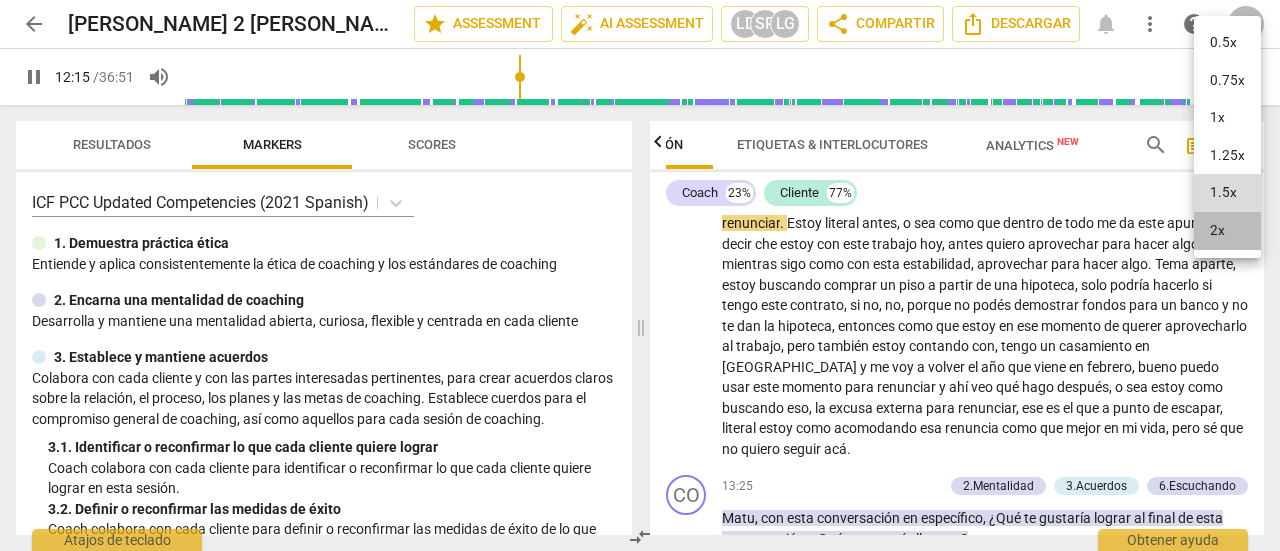 click on "2x" at bounding box center (1227, 231) 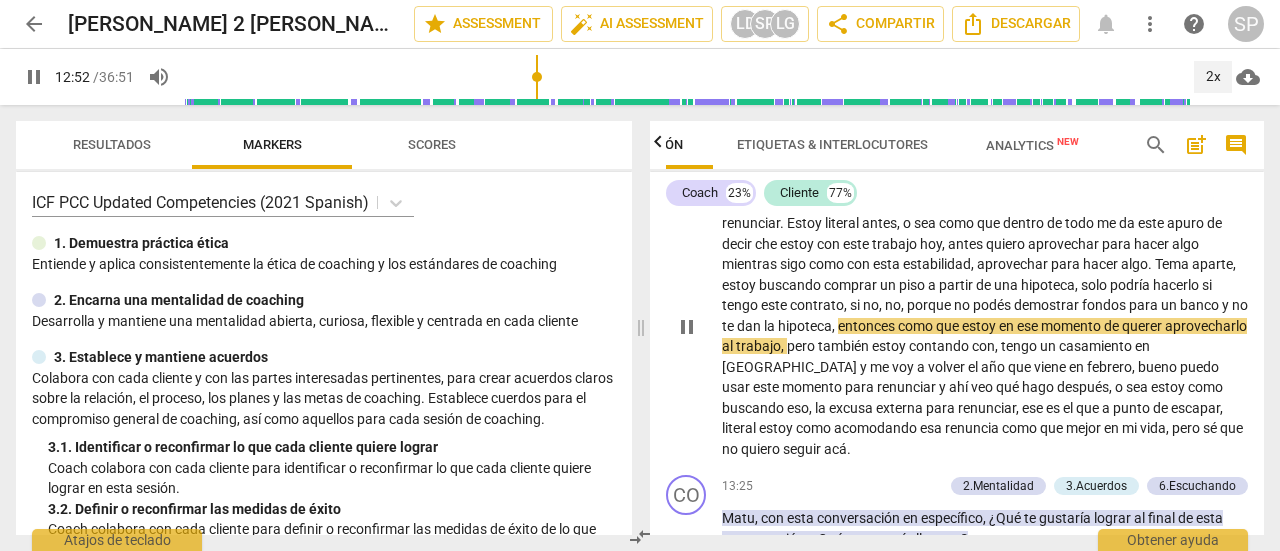scroll, scrollTop: 3496, scrollLeft: 0, axis: vertical 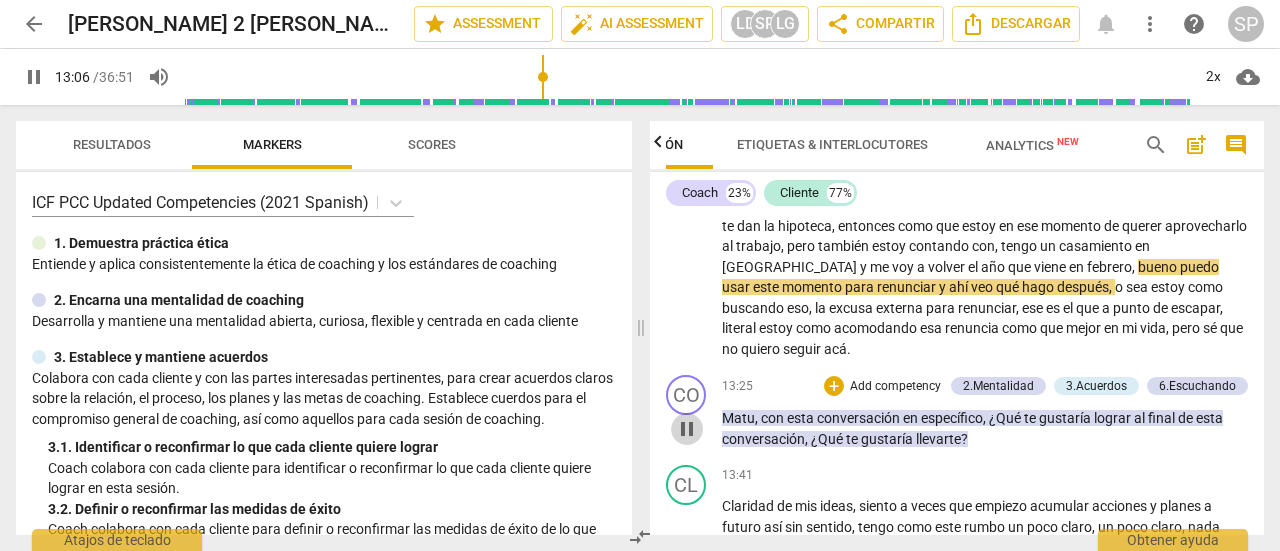 click on "pause" at bounding box center (687, 429) 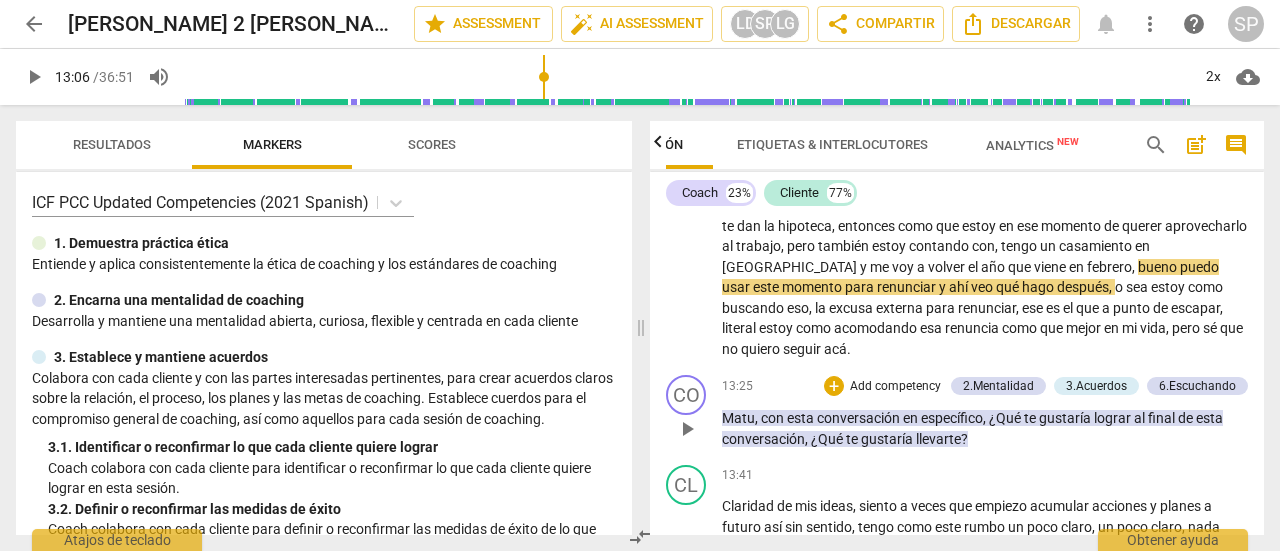 click on "play_arrow" at bounding box center [687, 429] 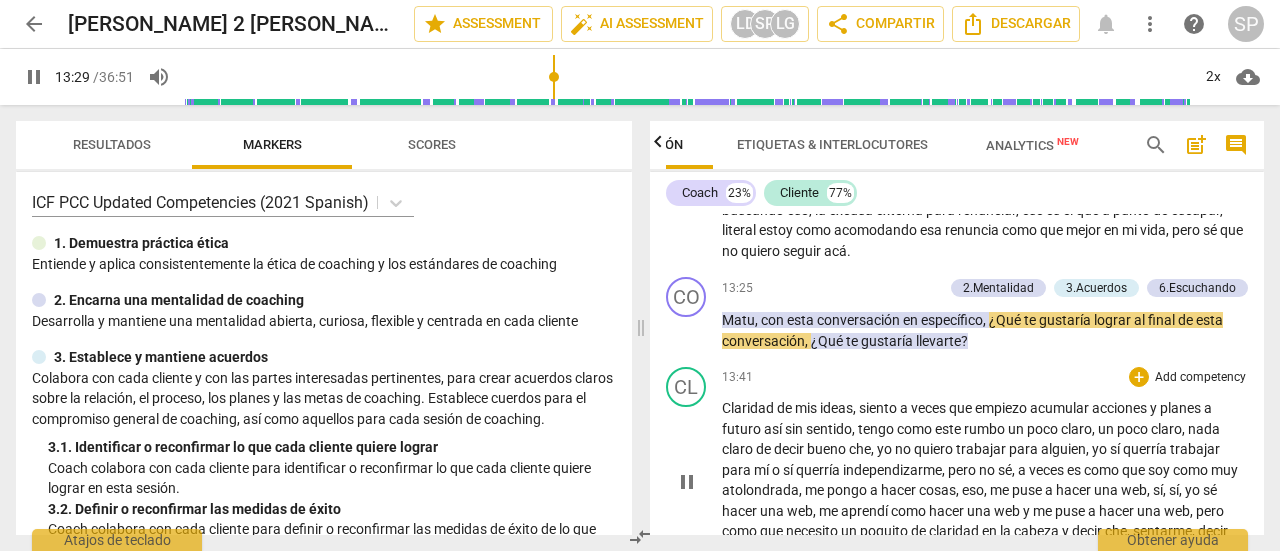 scroll, scrollTop: 3696, scrollLeft: 0, axis: vertical 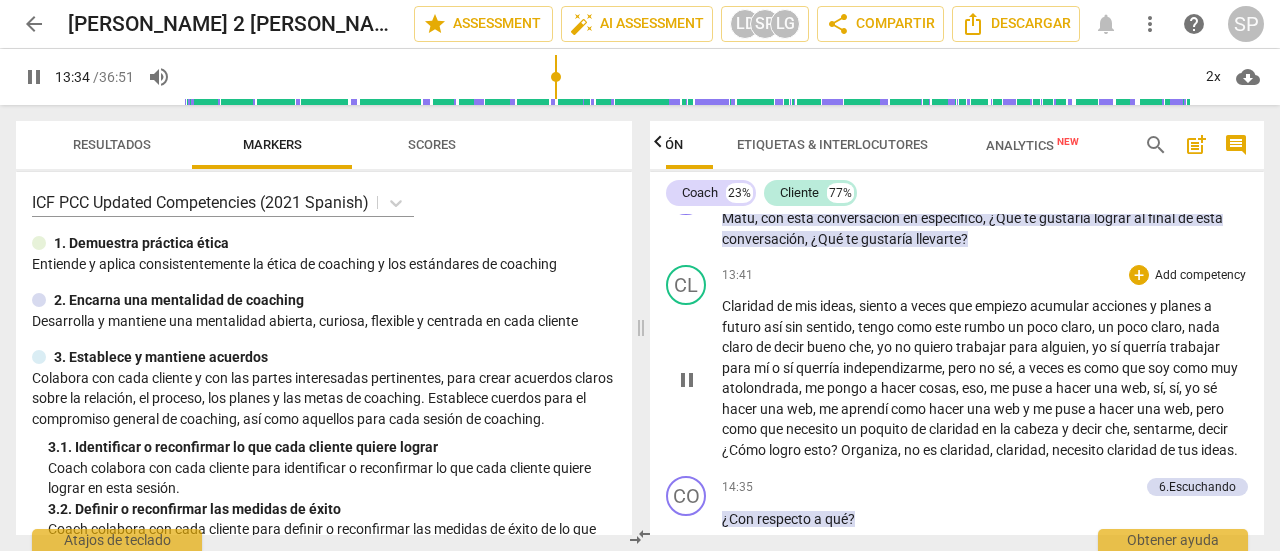 click on "pause" at bounding box center [687, 380] 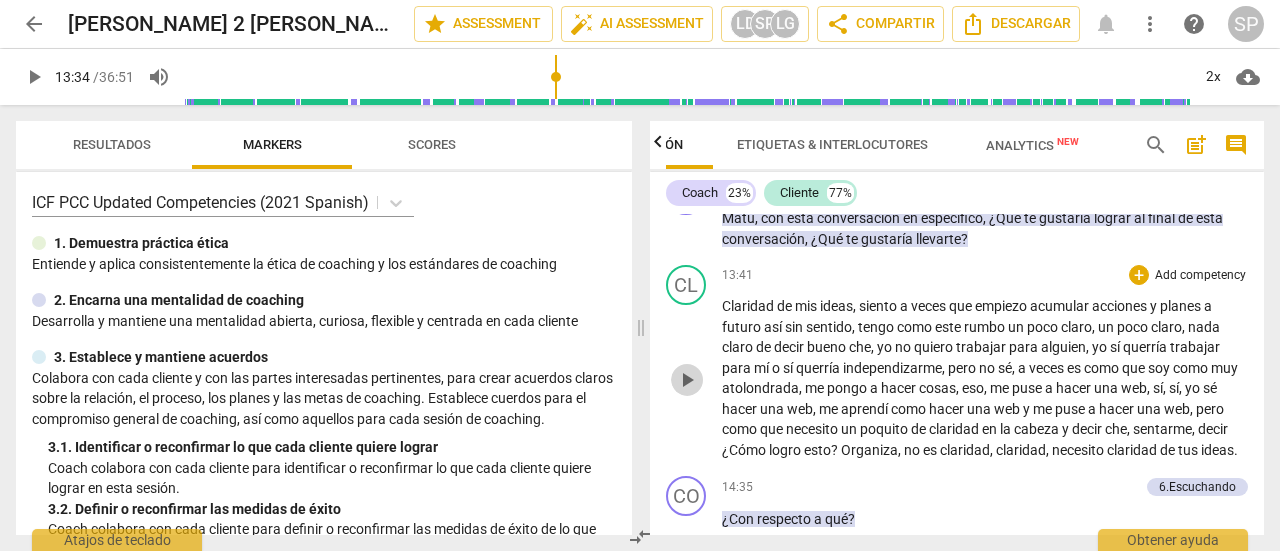 click on "play_arrow" at bounding box center (687, 380) 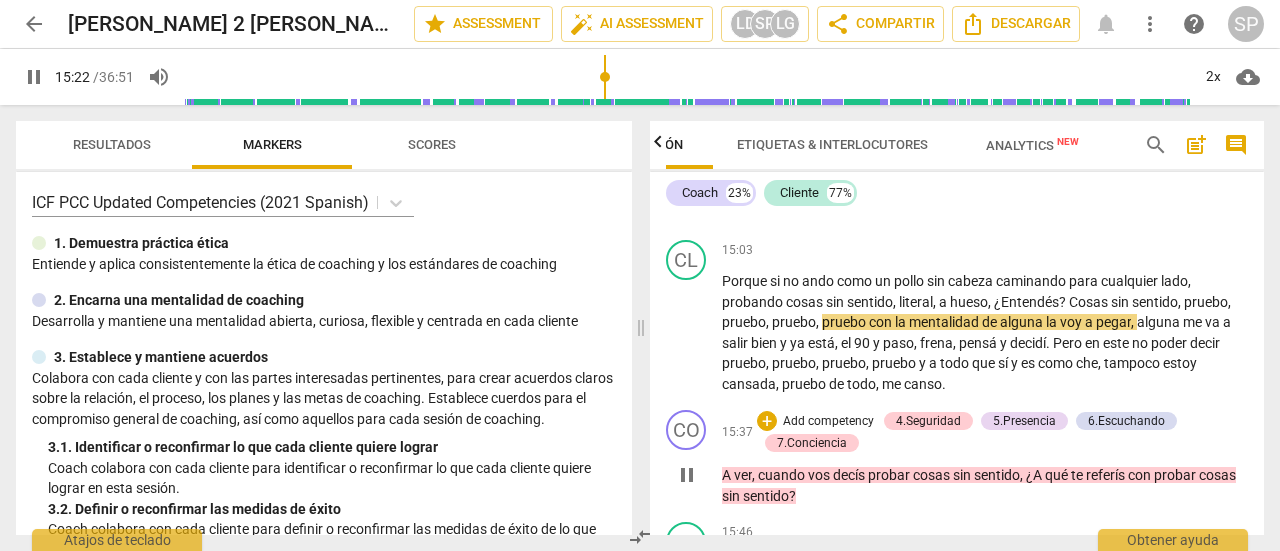 scroll, scrollTop: 4296, scrollLeft: 0, axis: vertical 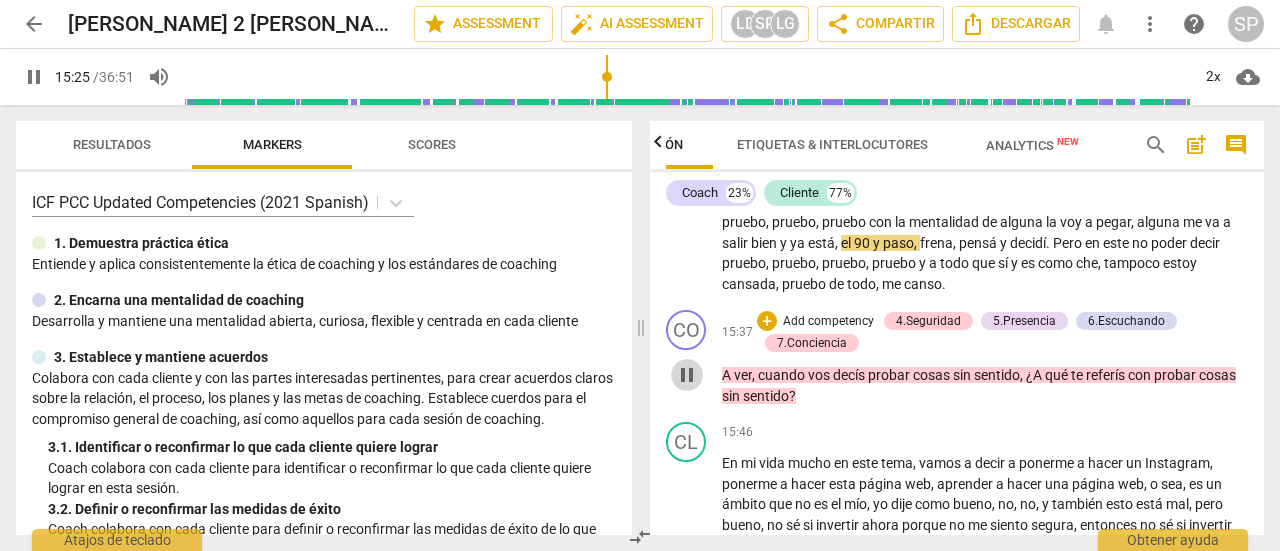 click on "pause" at bounding box center (687, 375) 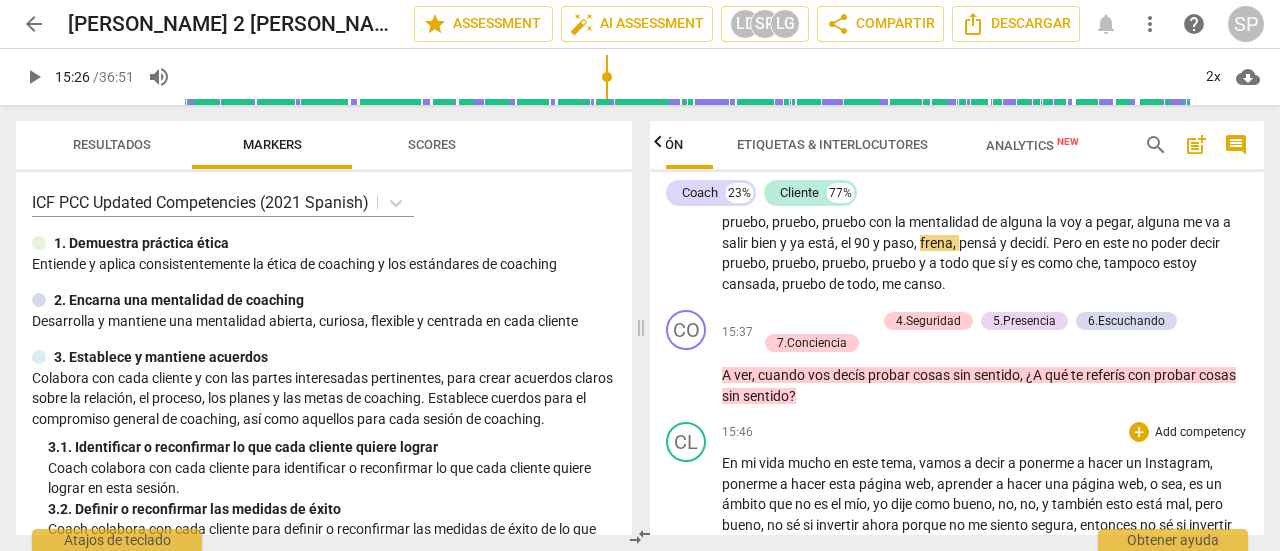 drag, startPoint x: 678, startPoint y: 429, endPoint x: 978, endPoint y: 489, distance: 305.94116 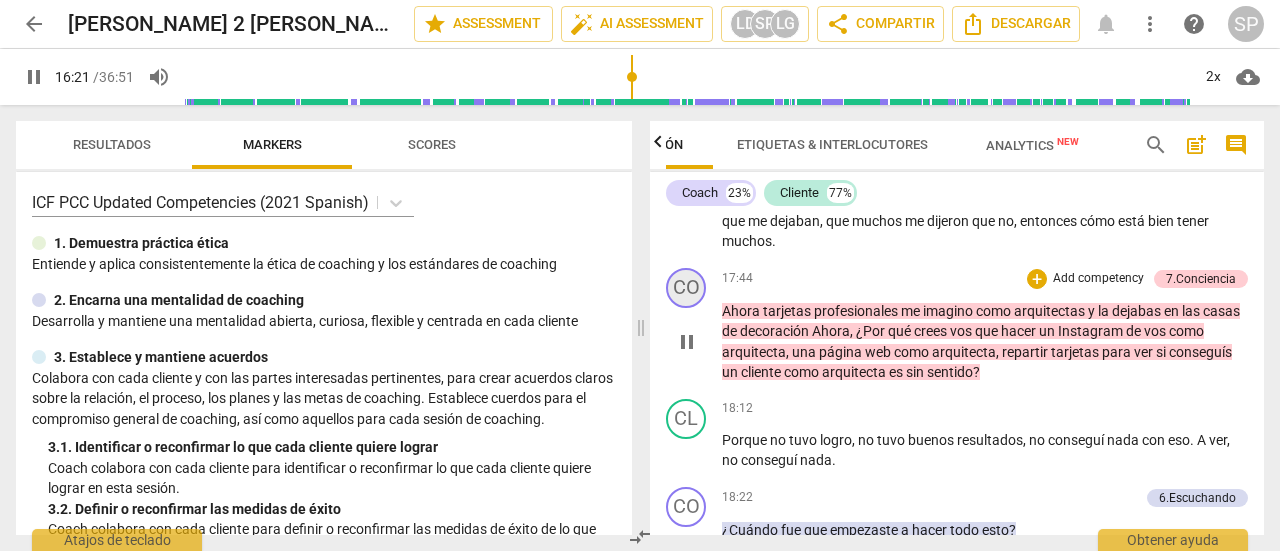 scroll, scrollTop: 4896, scrollLeft: 0, axis: vertical 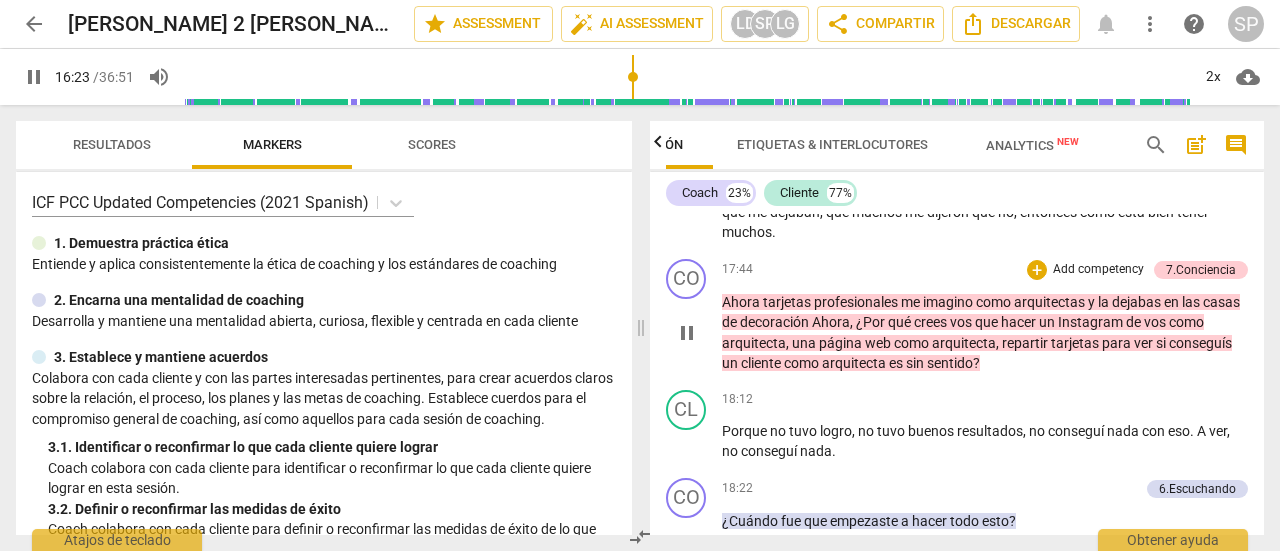click on "pause" at bounding box center (687, 333) 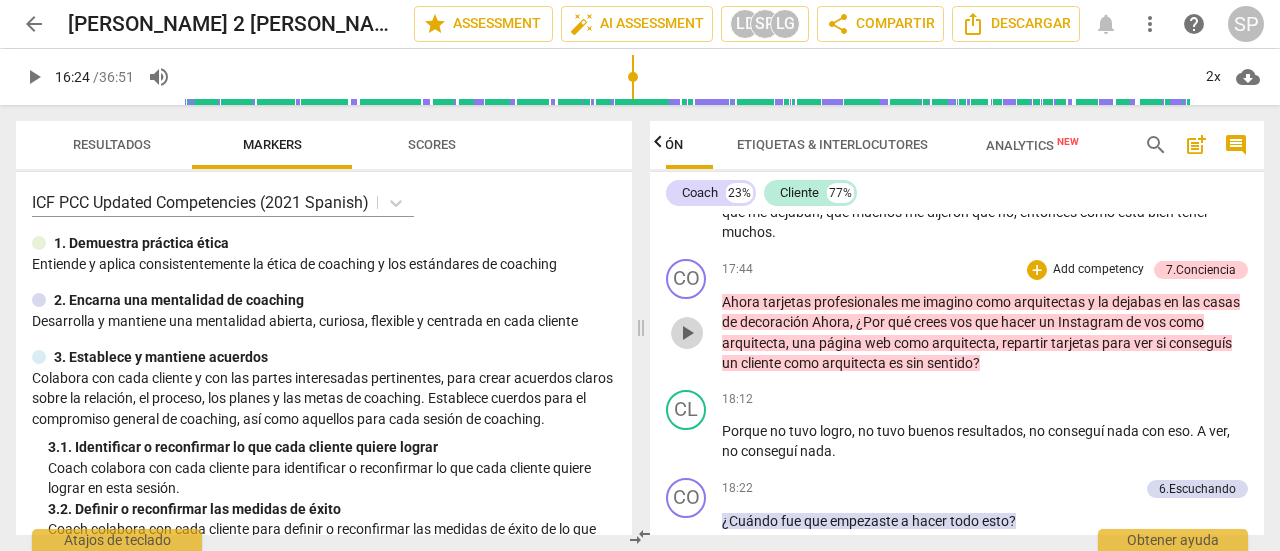 click on "play_arrow" at bounding box center (687, 333) 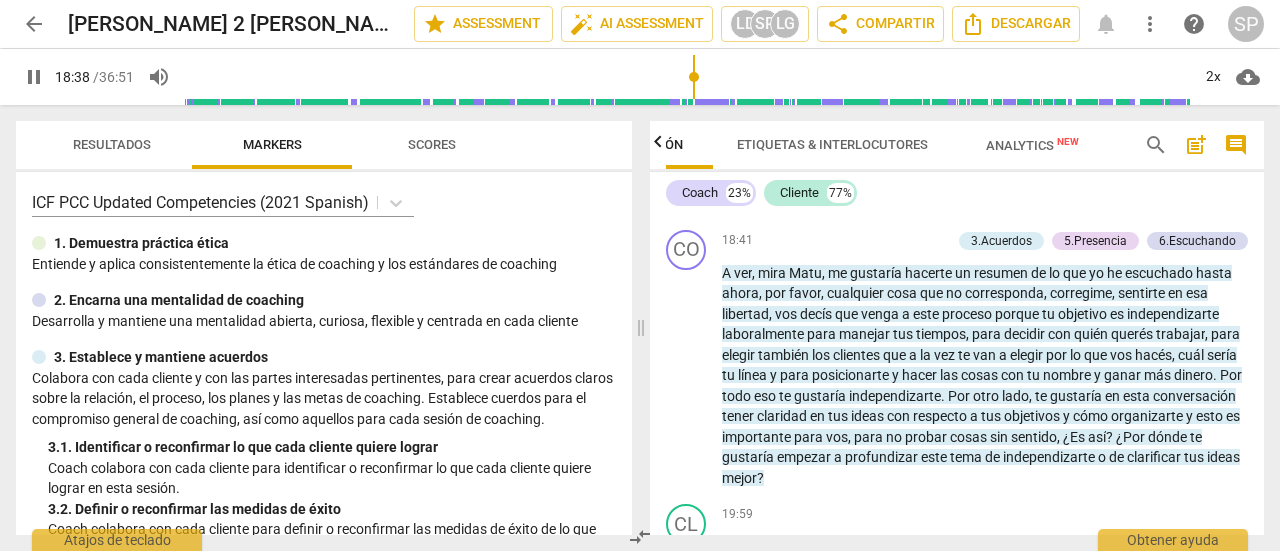 scroll, scrollTop: 5396, scrollLeft: 0, axis: vertical 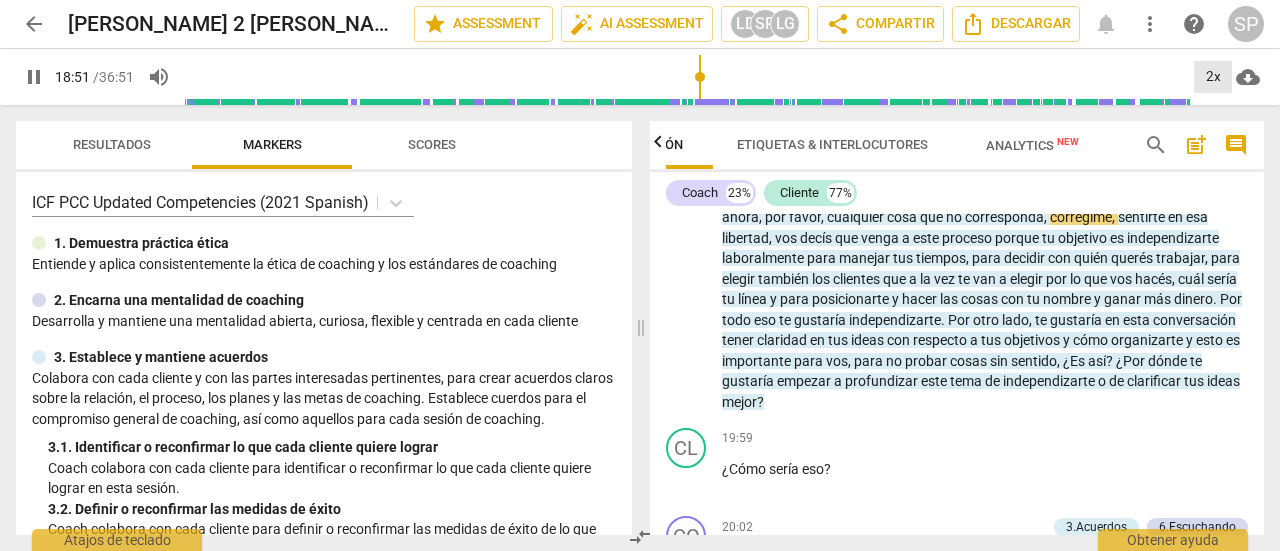 click on "2x" at bounding box center [1213, 77] 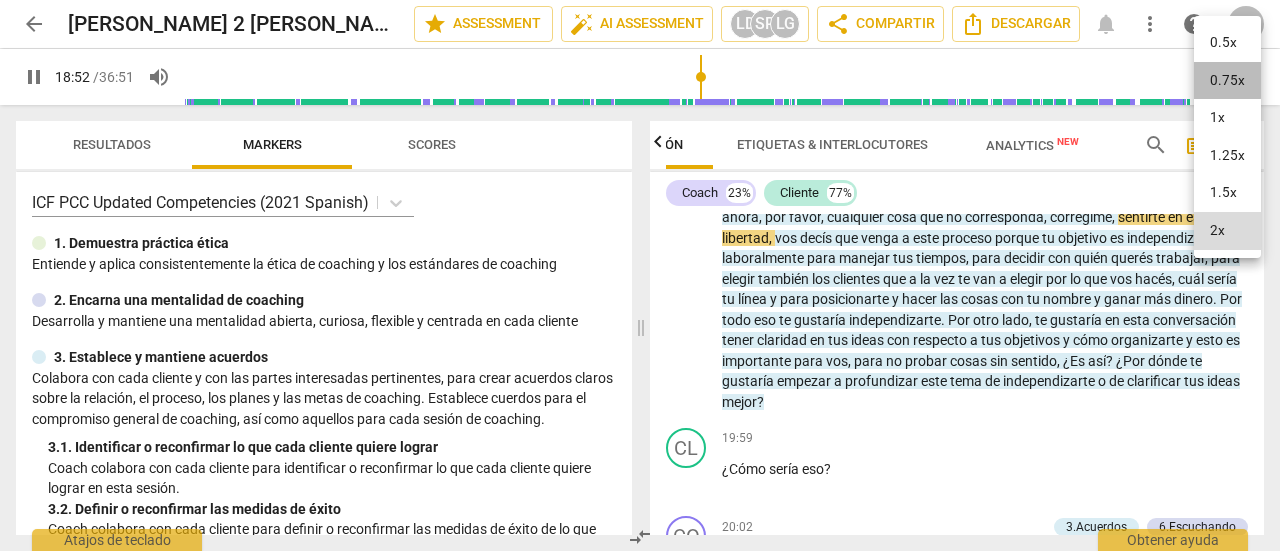 click on "0.75x" at bounding box center [1227, 81] 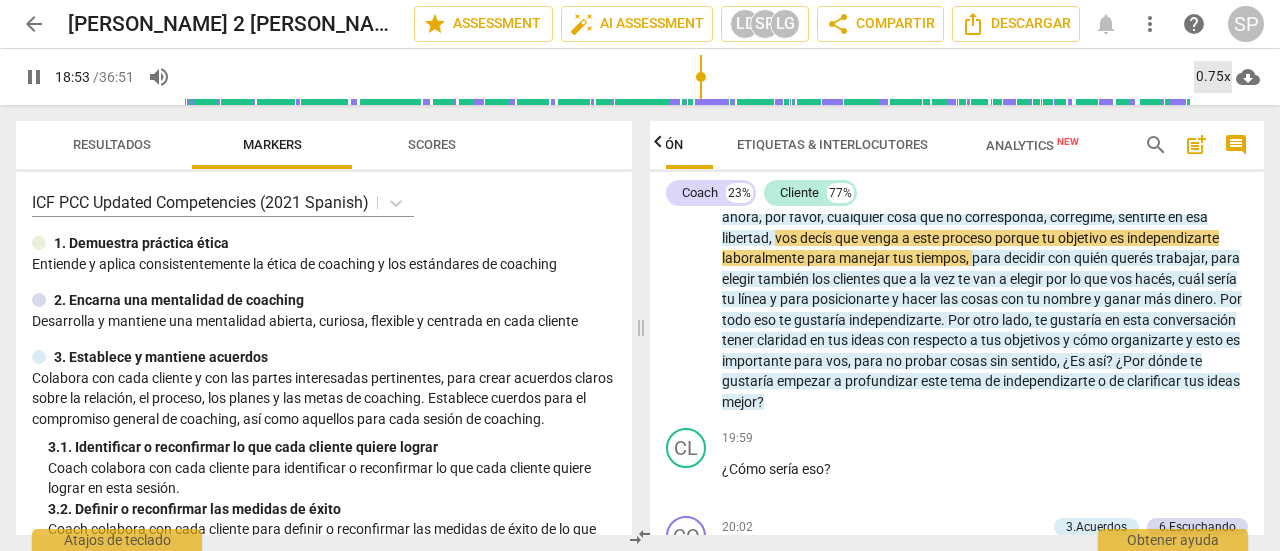 click on "0.75x" at bounding box center [1213, 77] 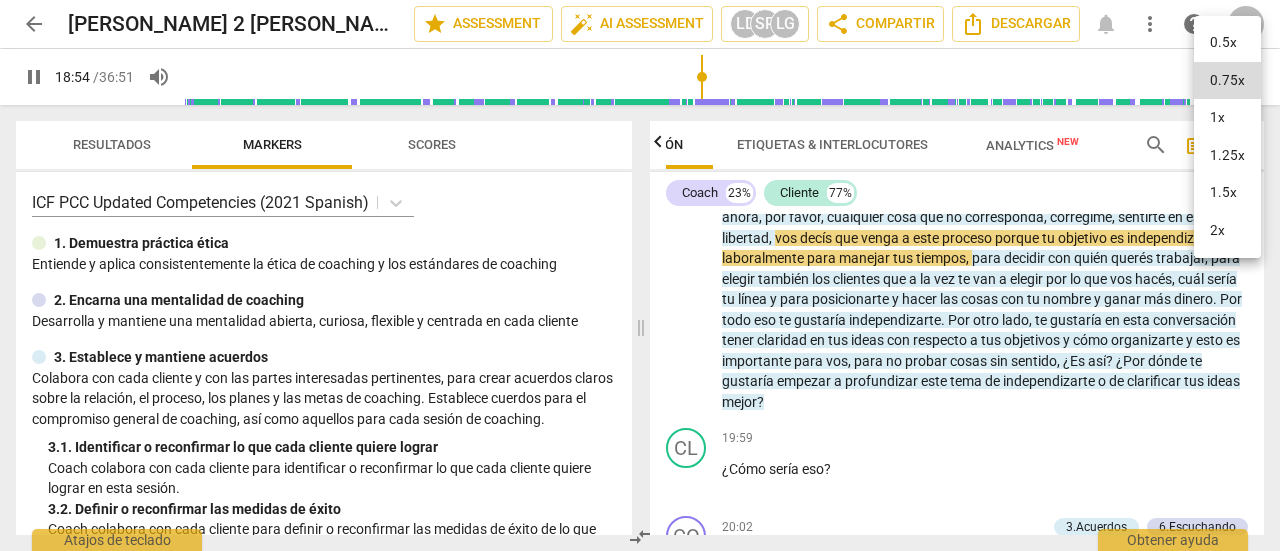 click on "1x" at bounding box center (1227, 118) 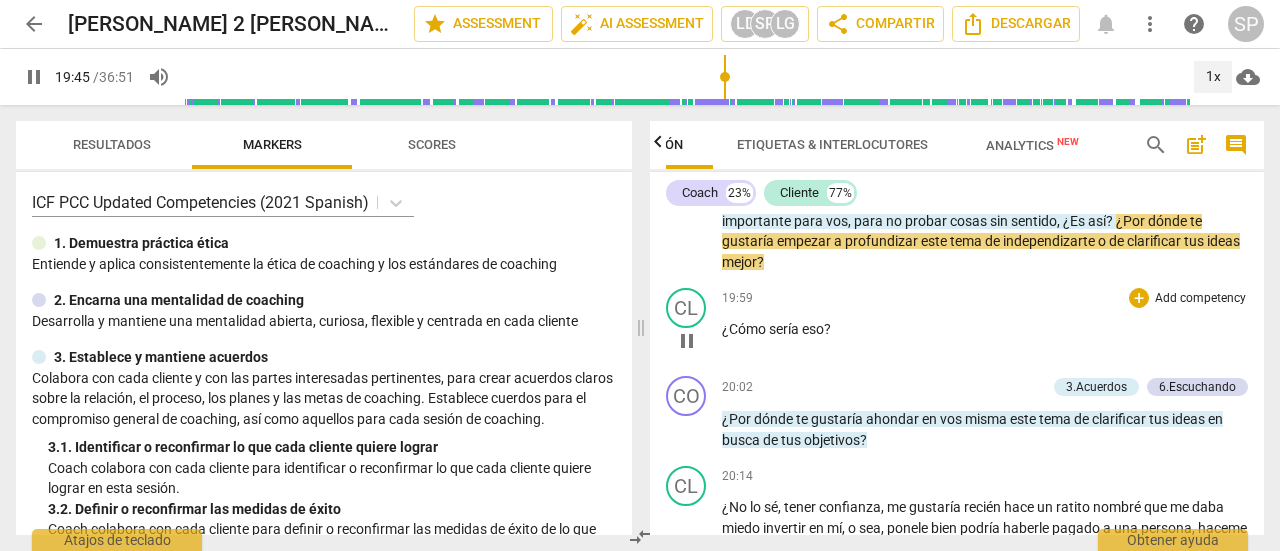 scroll, scrollTop: 5596, scrollLeft: 0, axis: vertical 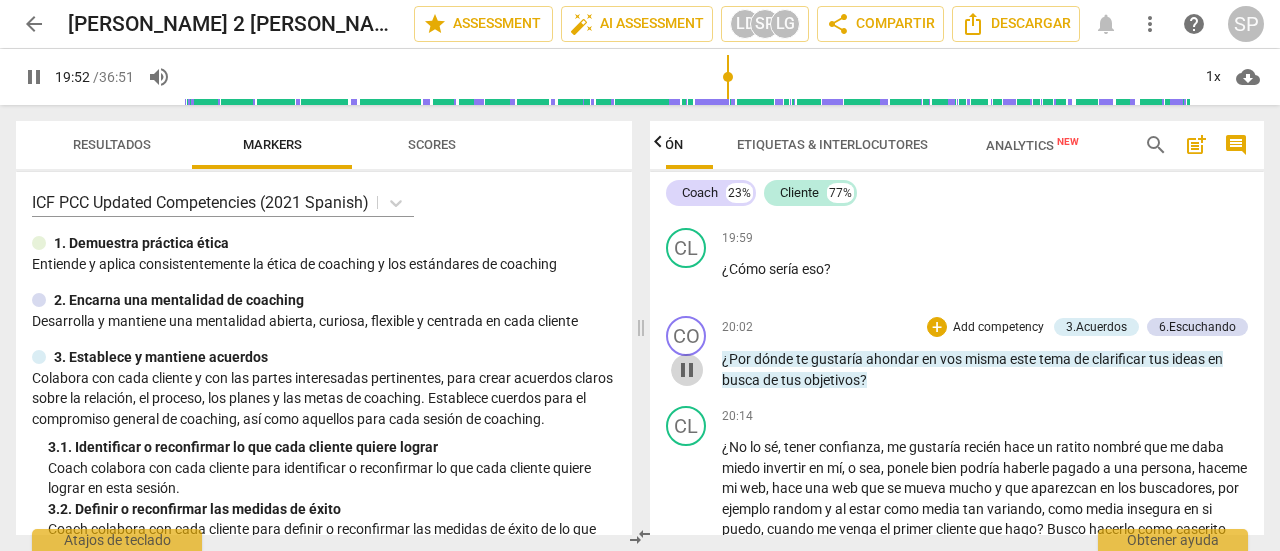click on "pause" at bounding box center (687, 370) 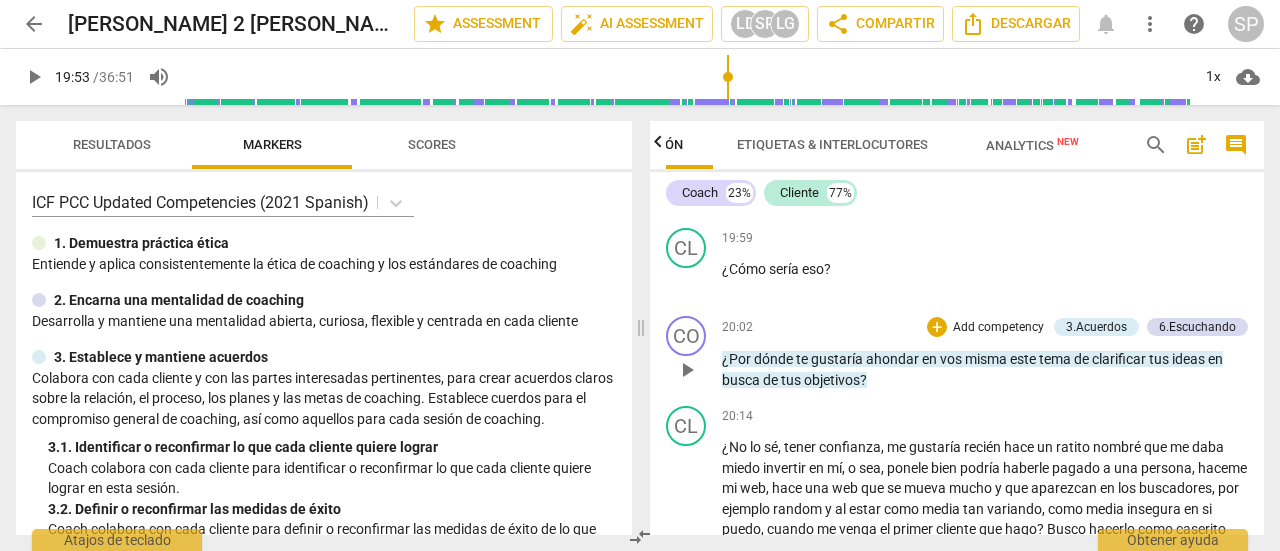click on "play_arrow" at bounding box center (687, 370) 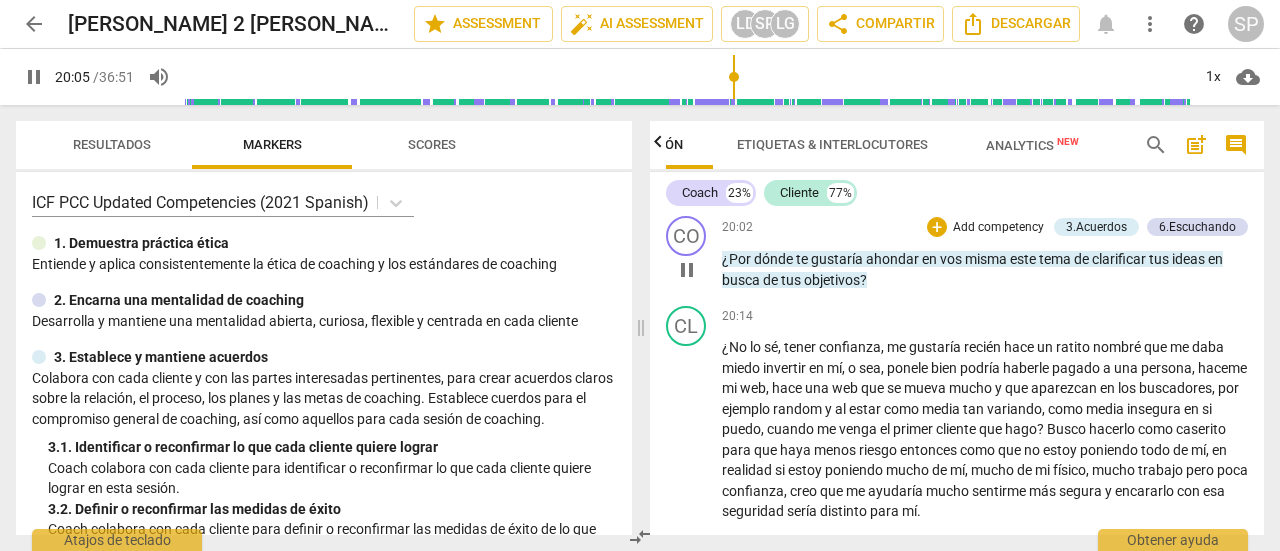 scroll, scrollTop: 5796, scrollLeft: 0, axis: vertical 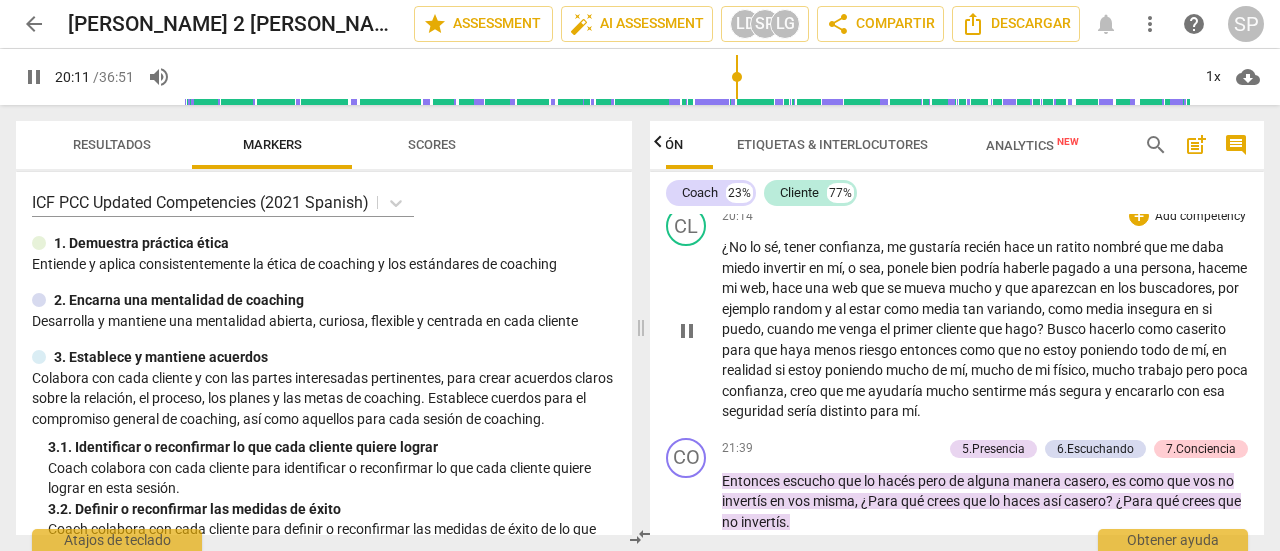 click on "pause" at bounding box center (687, 331) 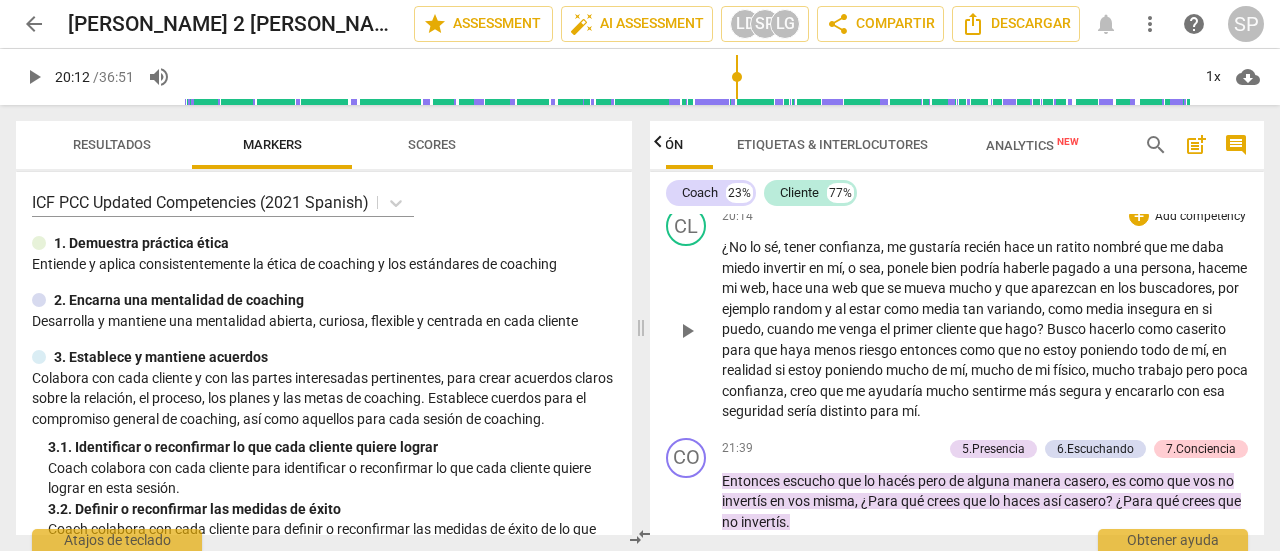 click on "play_arrow" at bounding box center [687, 331] 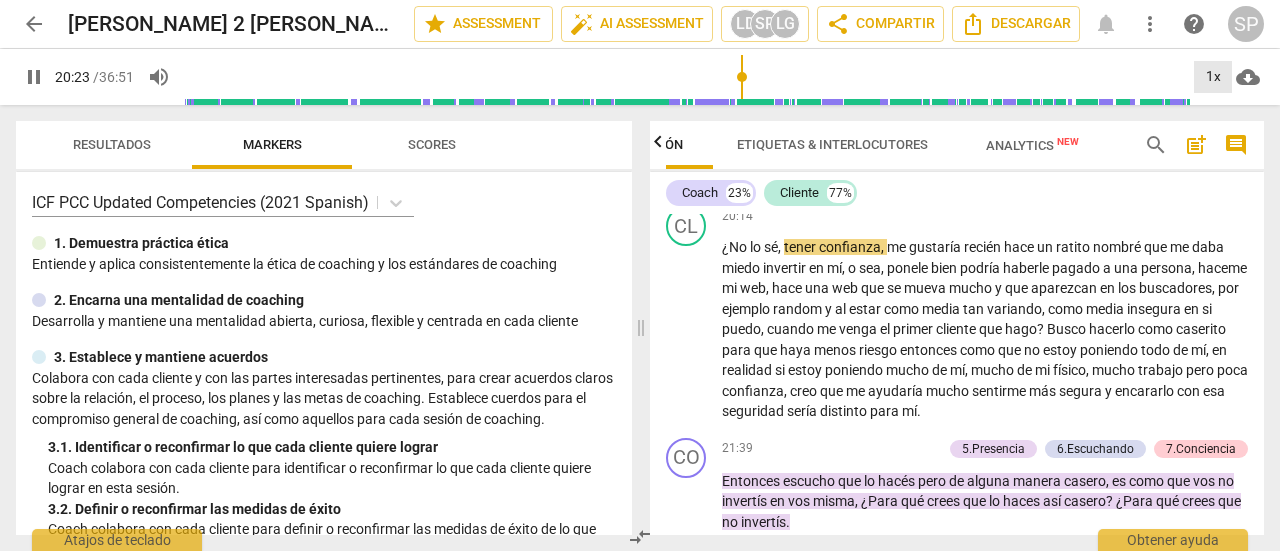 click on "1x" at bounding box center (1213, 77) 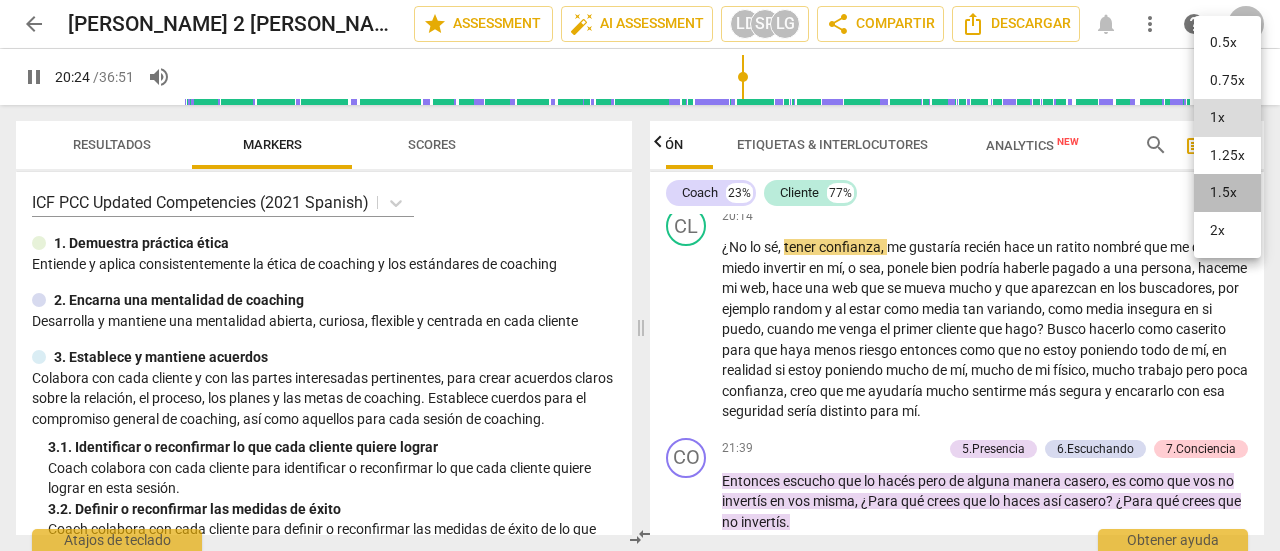 drag, startPoint x: 1228, startPoint y: 192, endPoint x: 1202, endPoint y: 198, distance: 26.683329 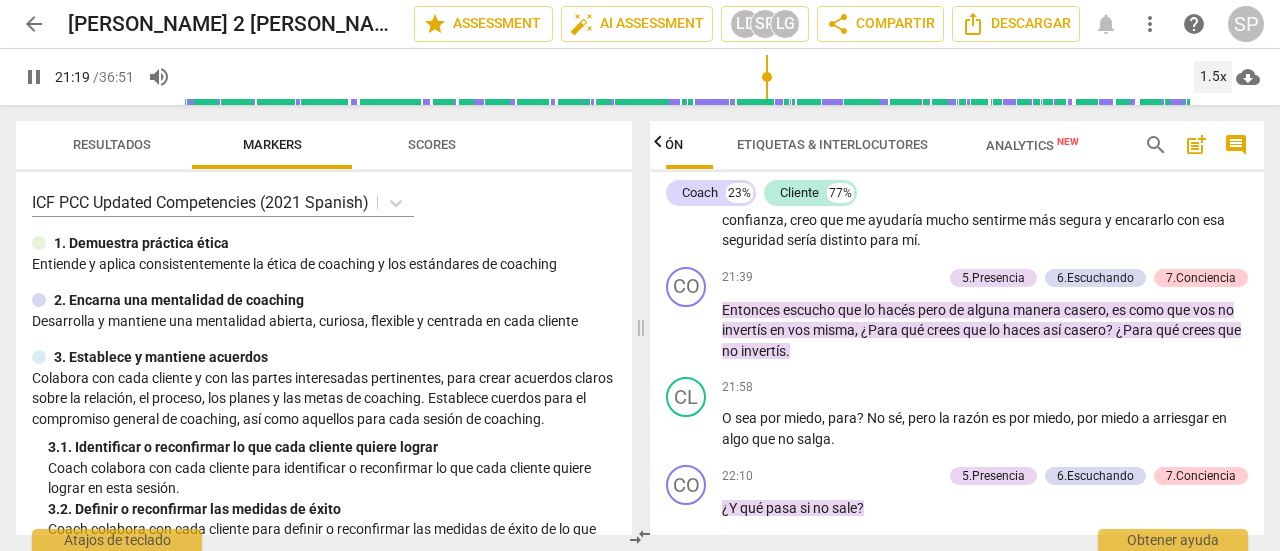 scroll, scrollTop: 5996, scrollLeft: 0, axis: vertical 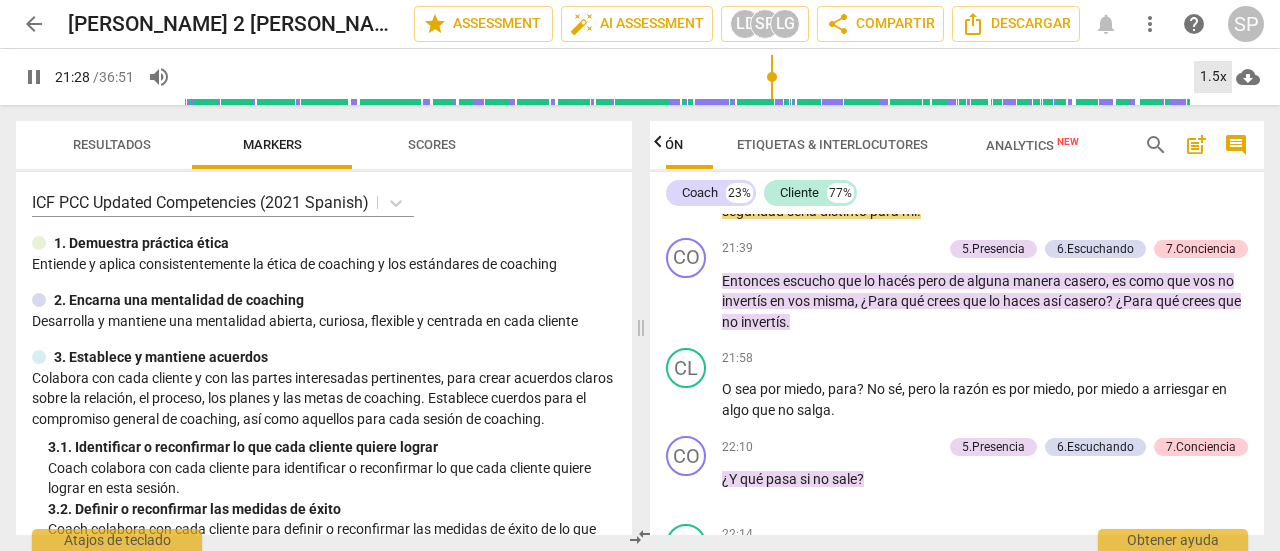 click on "1.5x" at bounding box center (1213, 77) 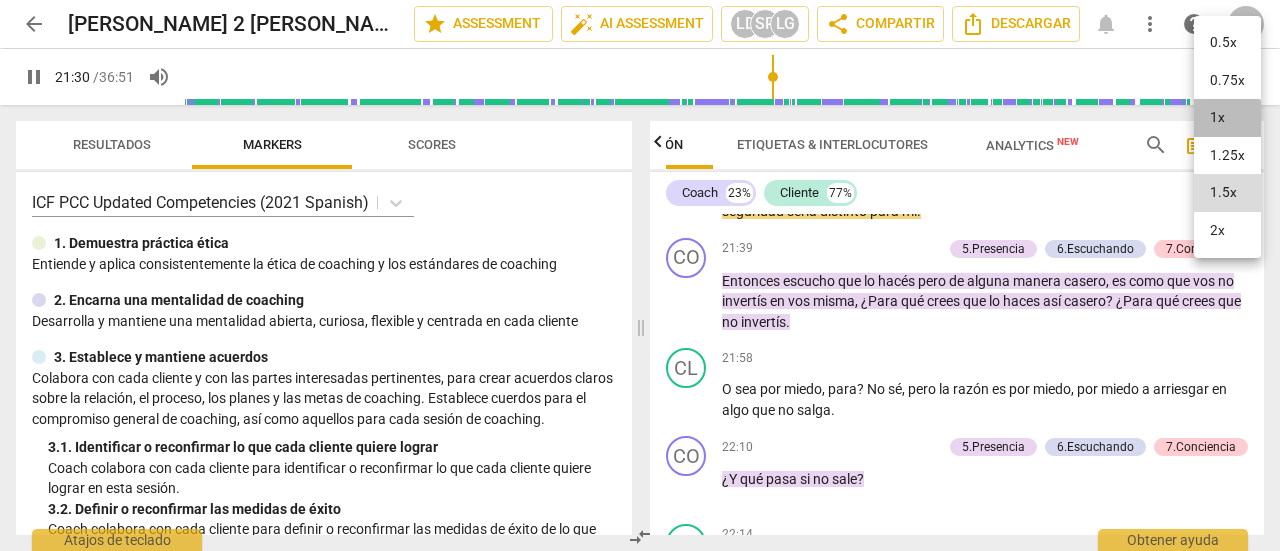 click on "1x" at bounding box center (1227, 118) 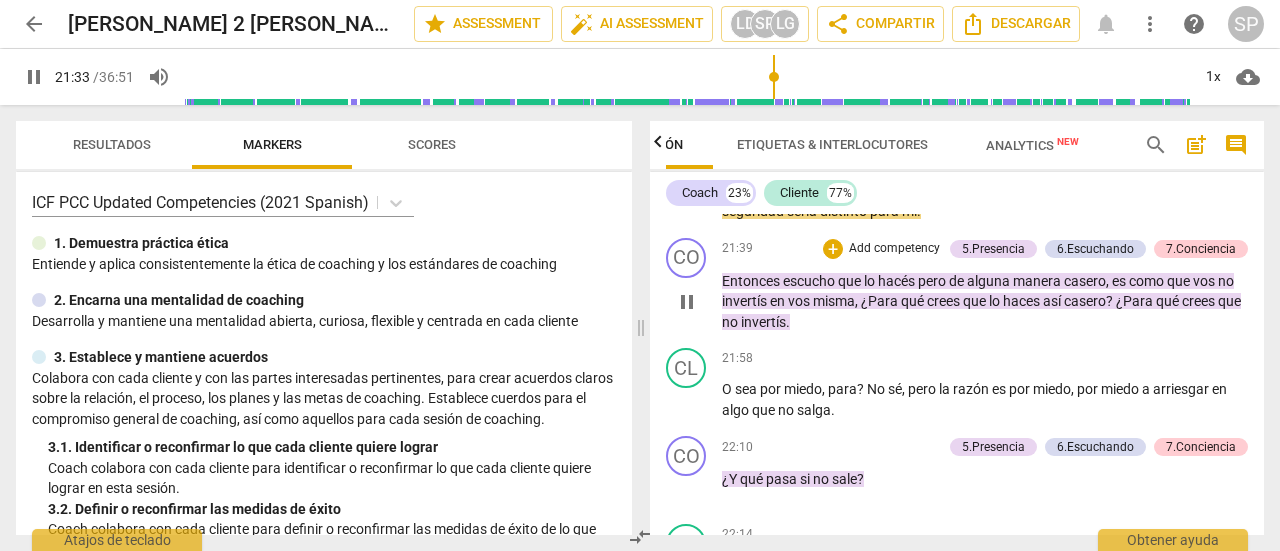click on "pause" at bounding box center [687, 302] 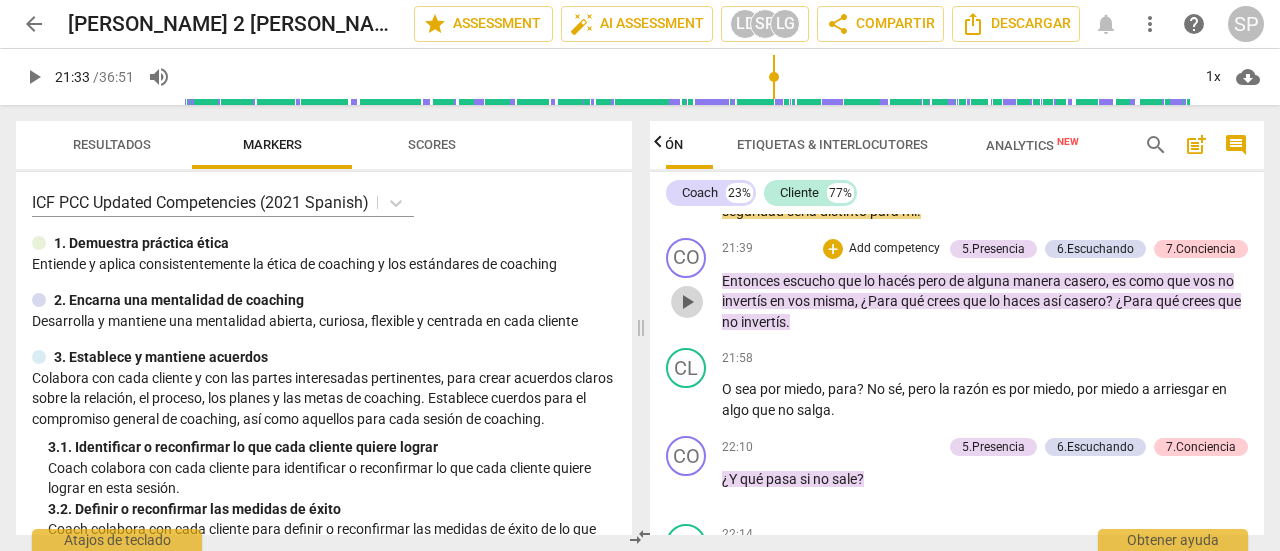 click on "play_arrow" at bounding box center [687, 302] 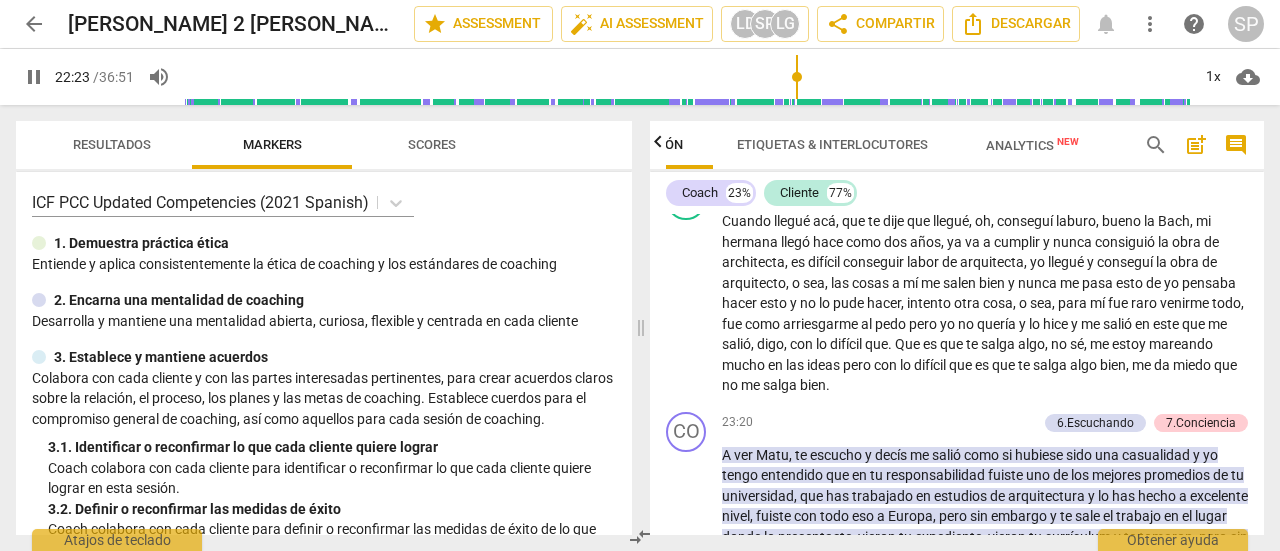 scroll, scrollTop: 6596, scrollLeft: 0, axis: vertical 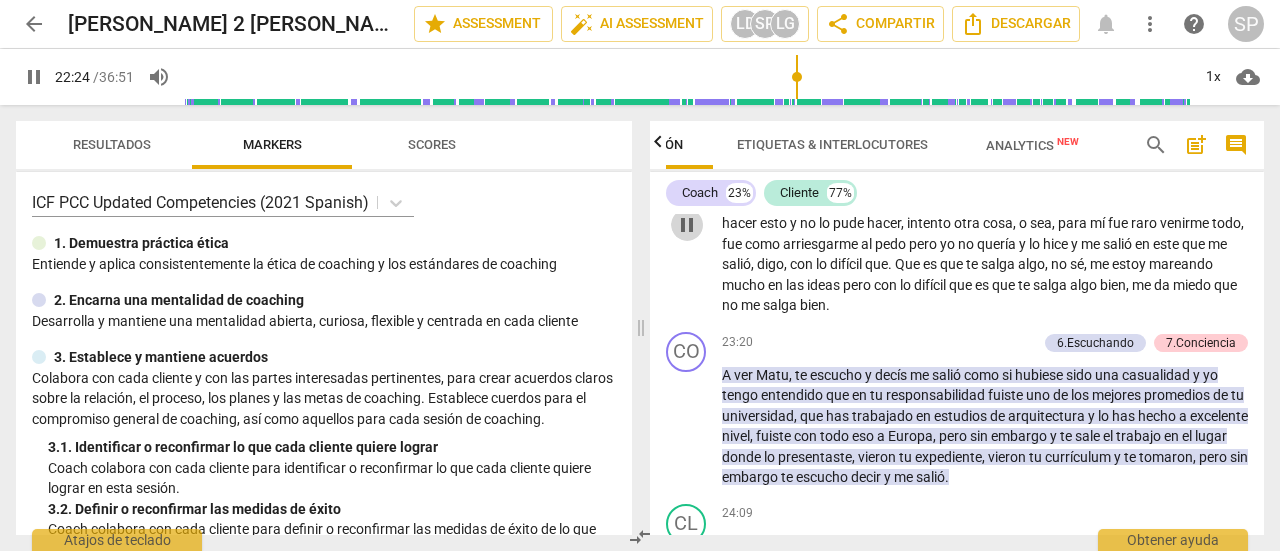 click on "pause" at bounding box center [687, 225] 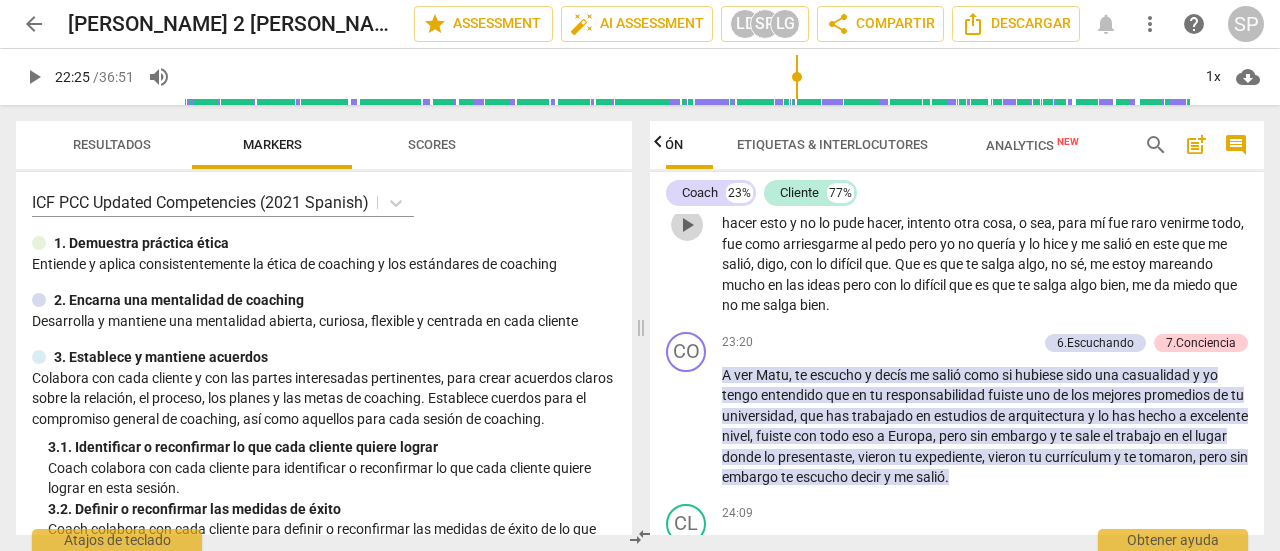 click on "play_arrow" at bounding box center (687, 225) 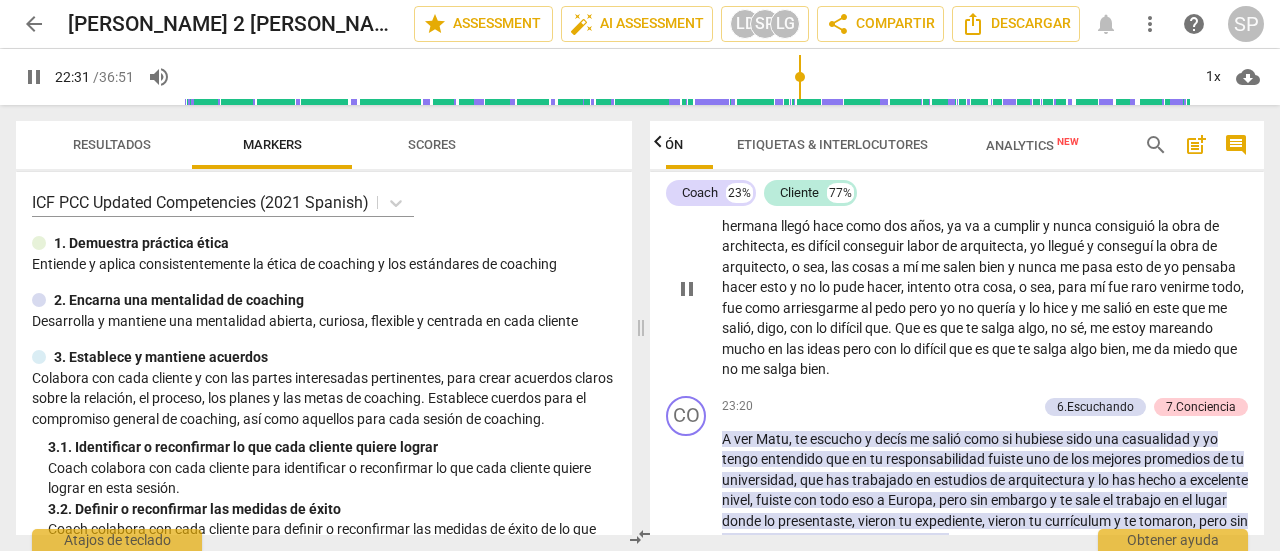 scroll, scrollTop: 6496, scrollLeft: 0, axis: vertical 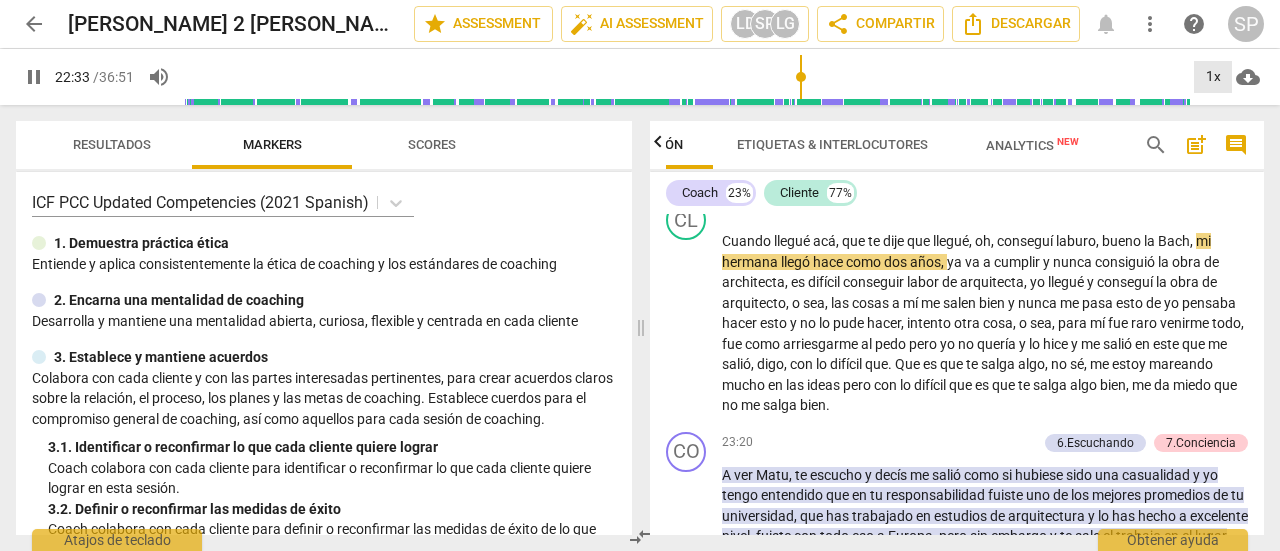 click on "1x" at bounding box center (1213, 77) 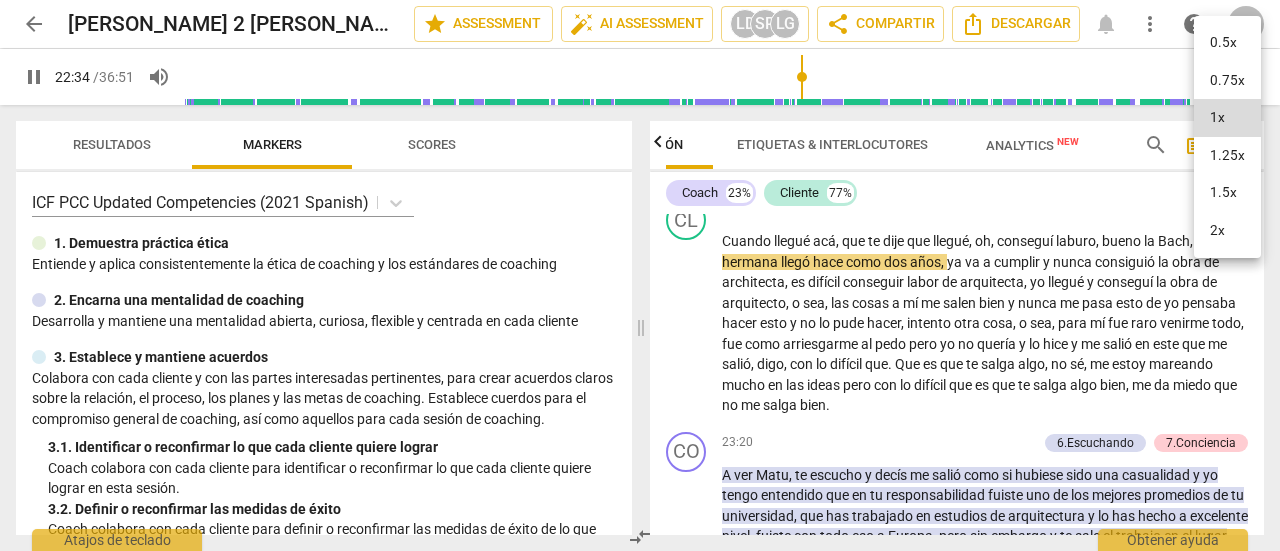 click on "2x" at bounding box center [1227, 231] 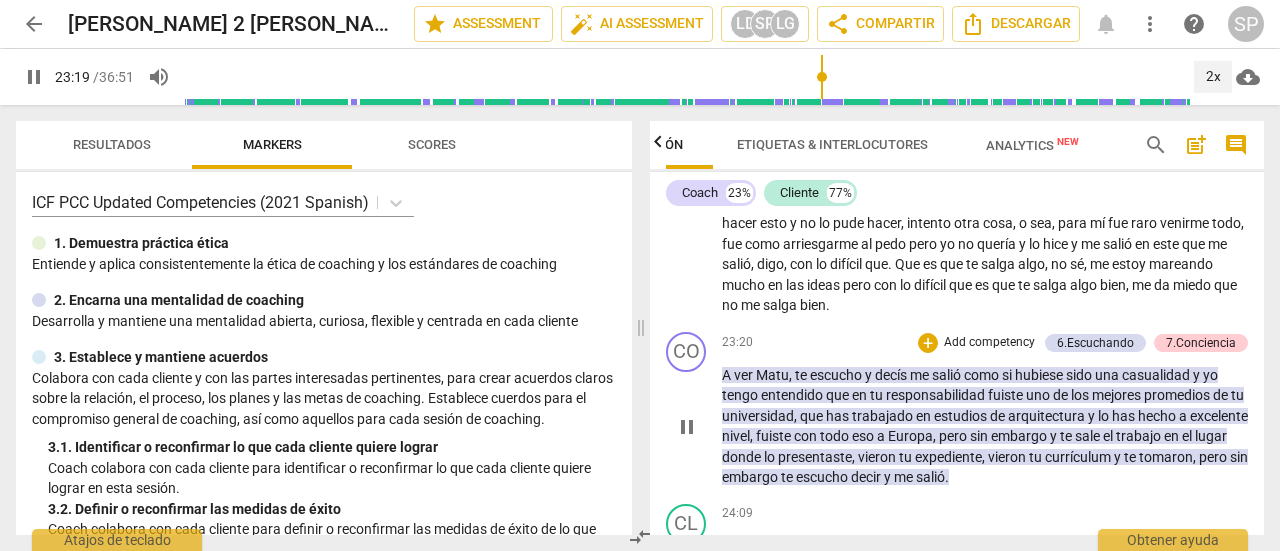 scroll, scrollTop: 6696, scrollLeft: 0, axis: vertical 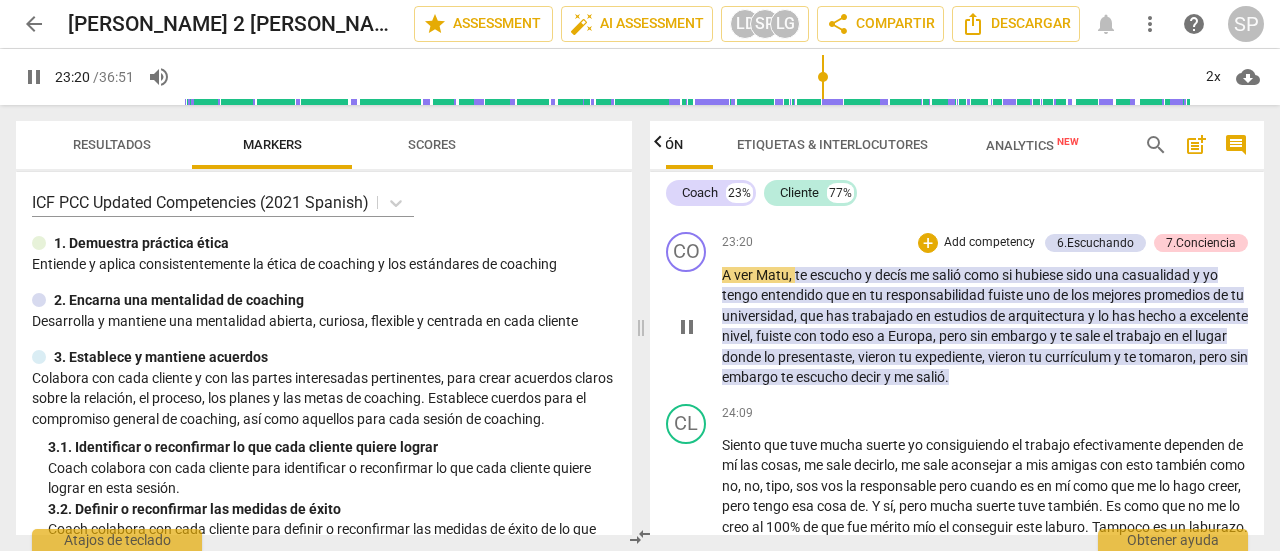 click on "pause" at bounding box center [687, 327] 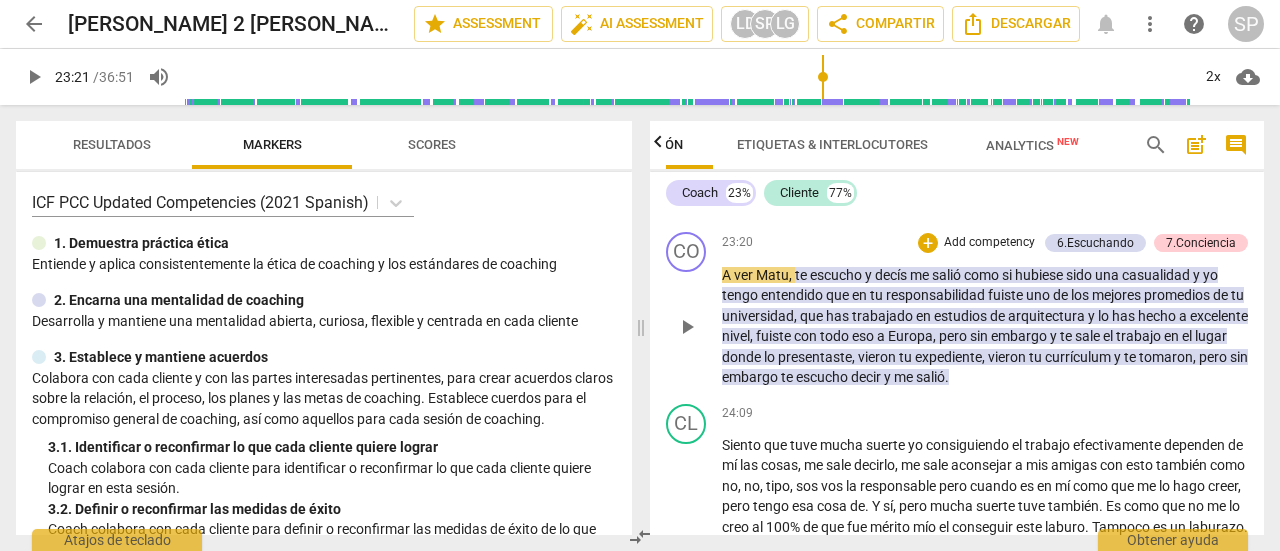 click on "play_arrow" at bounding box center (687, 327) 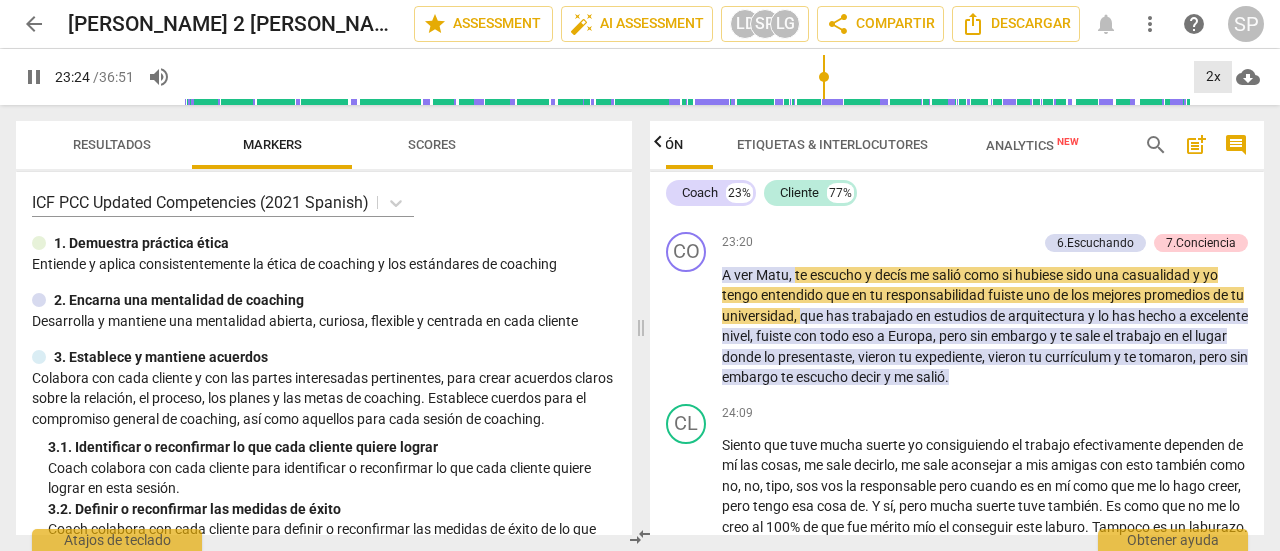 click on "2x" at bounding box center [1213, 77] 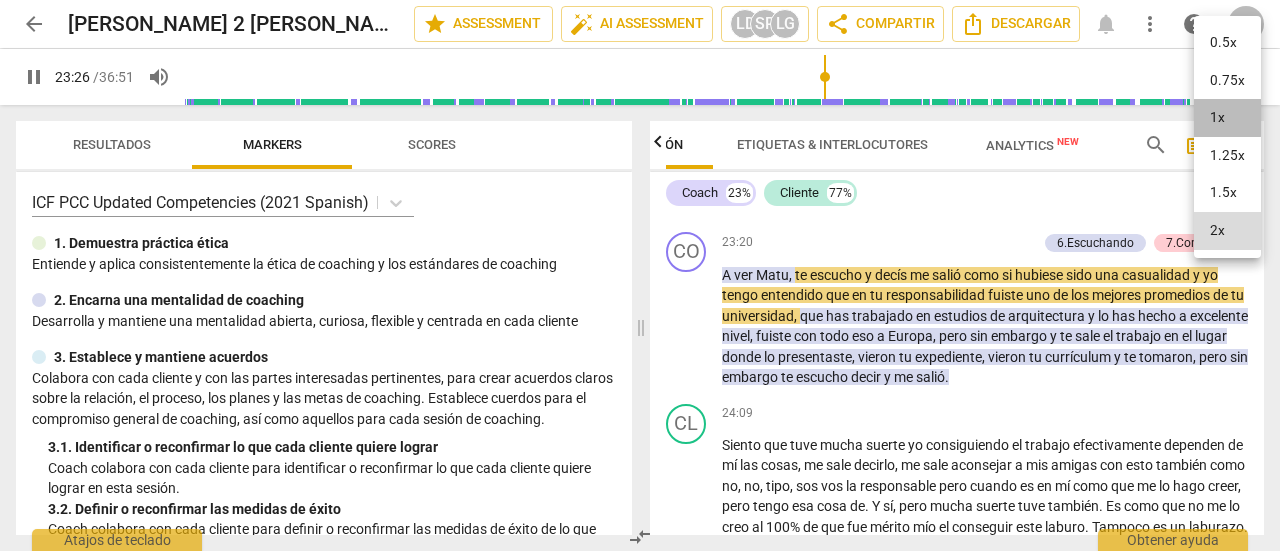 click on "1x" at bounding box center (1227, 118) 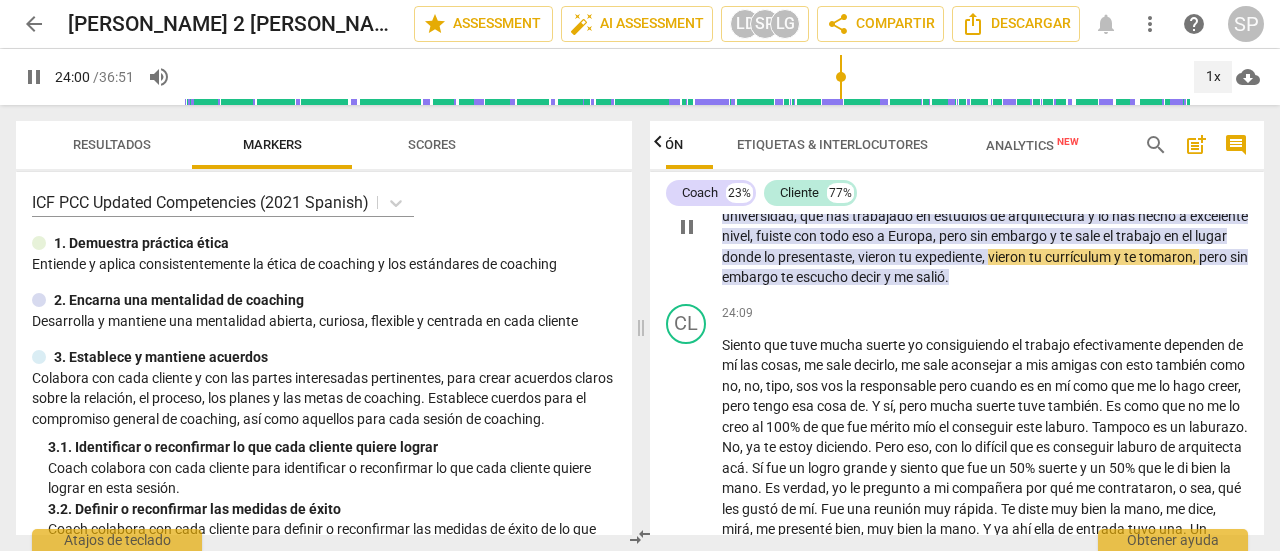 scroll, scrollTop: 6896, scrollLeft: 0, axis: vertical 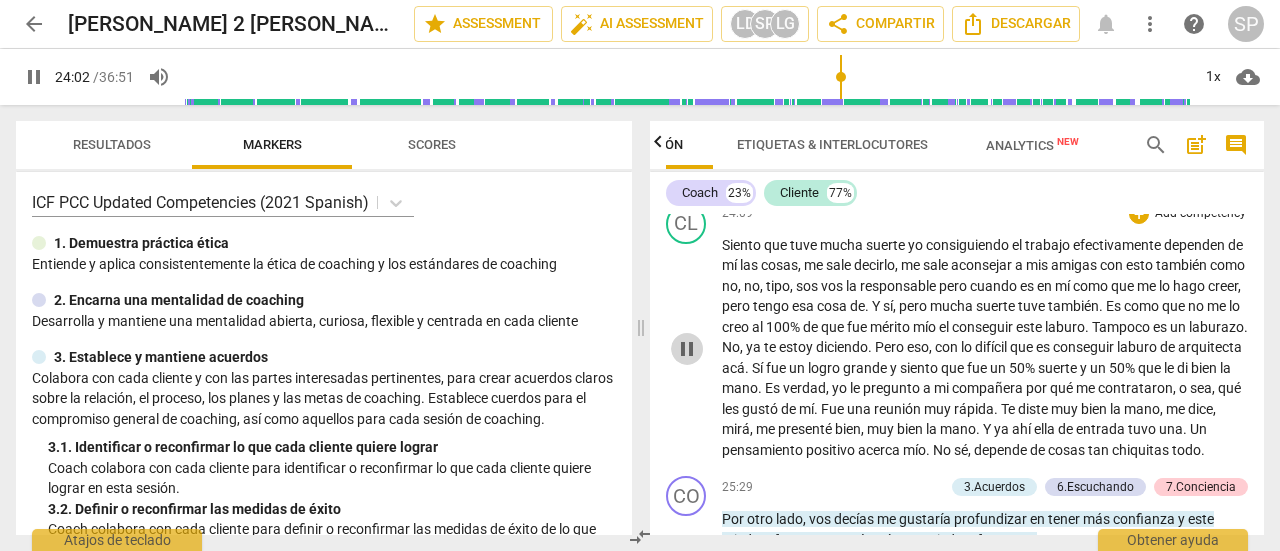 click on "pause" at bounding box center (687, 349) 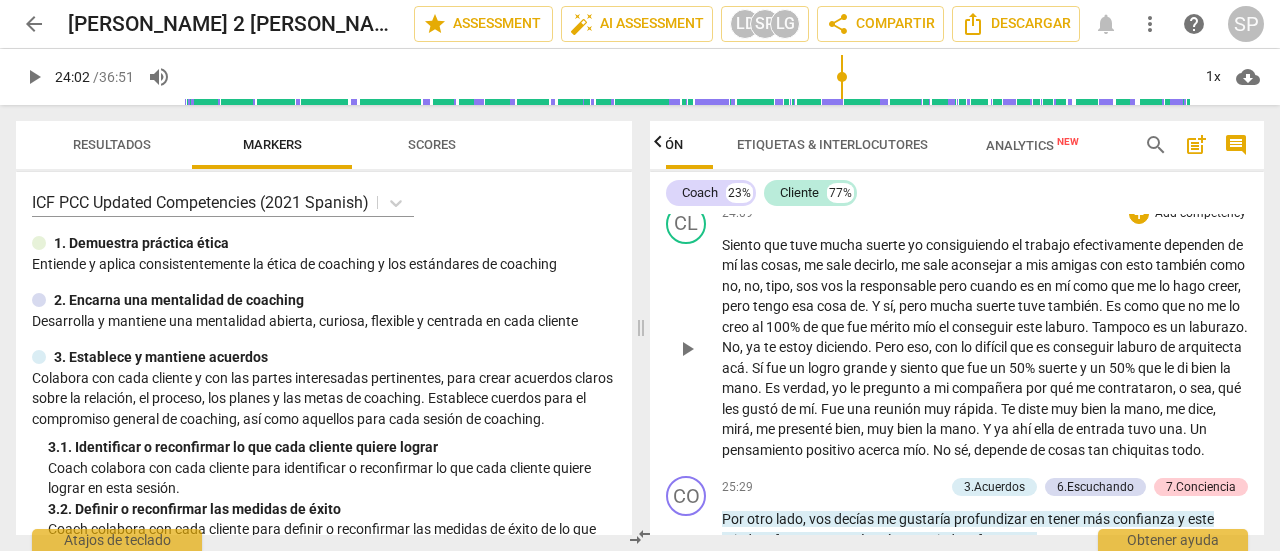 click on "play_arrow" at bounding box center (687, 349) 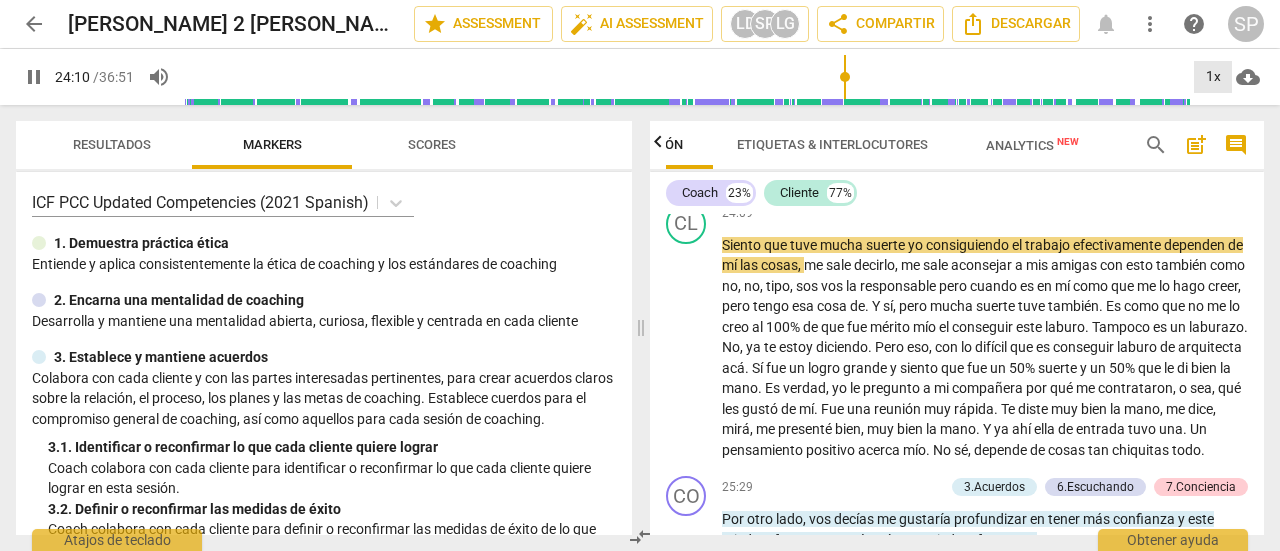 click on "1x" at bounding box center (1213, 77) 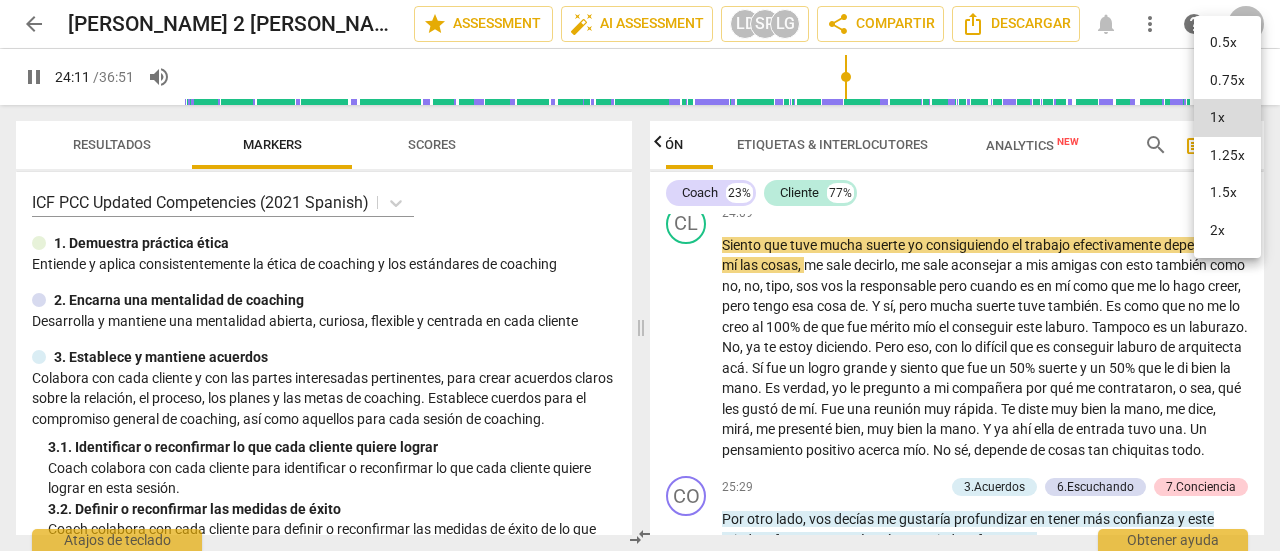 click on "2x" at bounding box center [1227, 231] 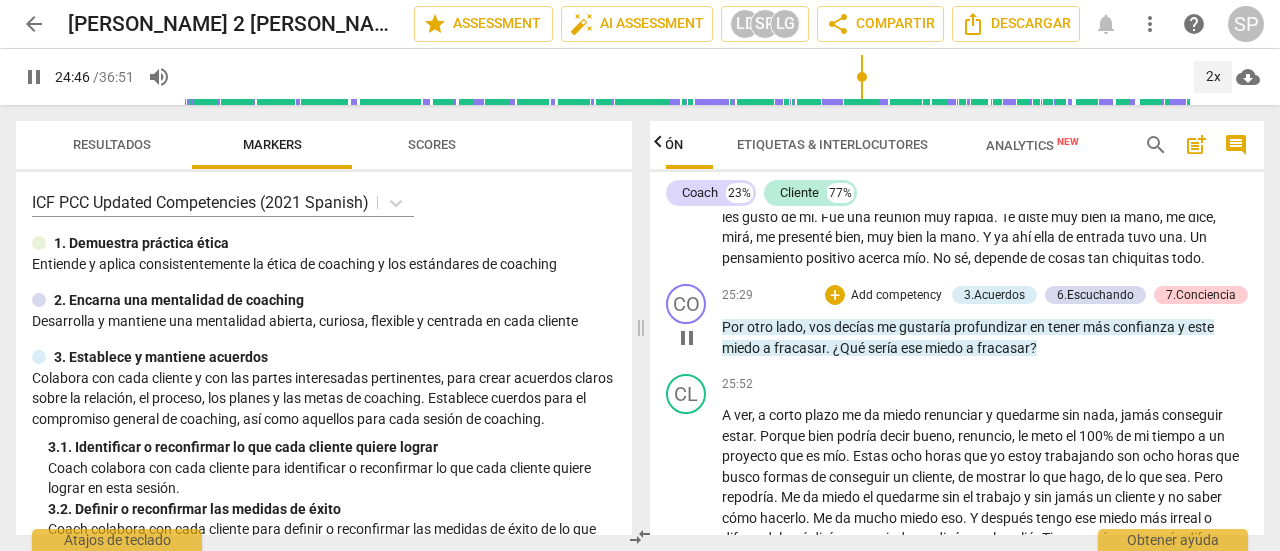 scroll, scrollTop: 7096, scrollLeft: 0, axis: vertical 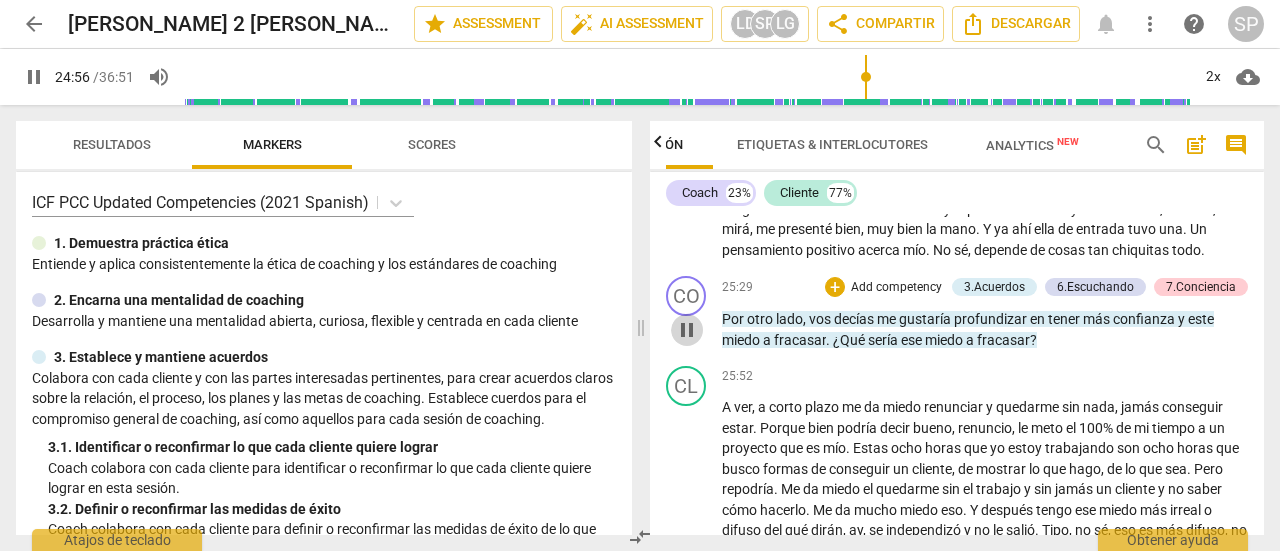 click on "pause" at bounding box center (687, 330) 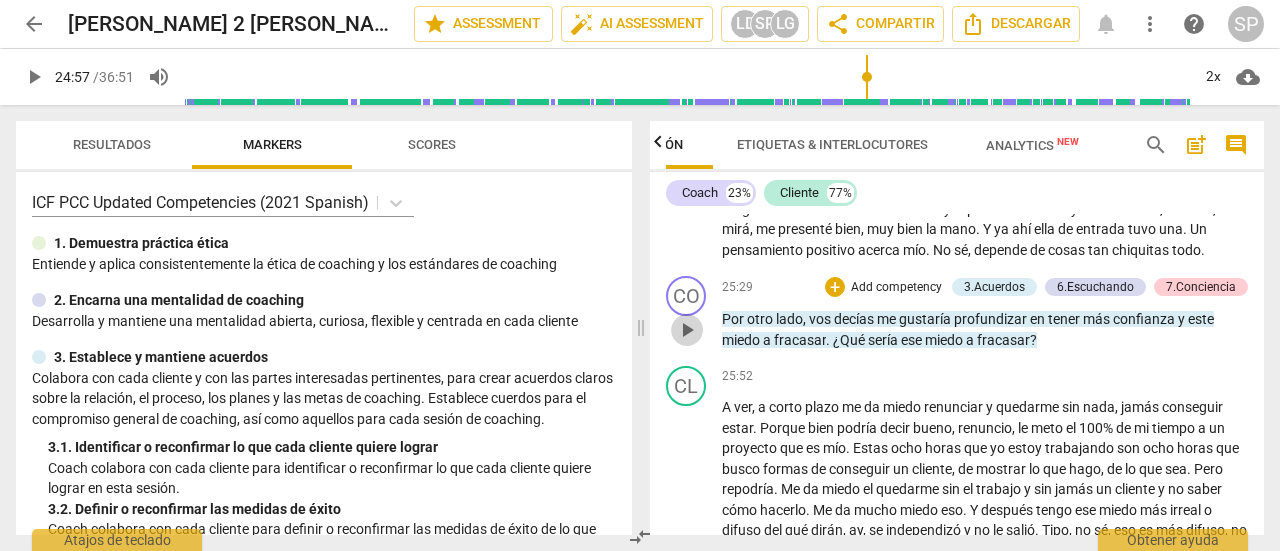 click on "play_arrow" at bounding box center [687, 330] 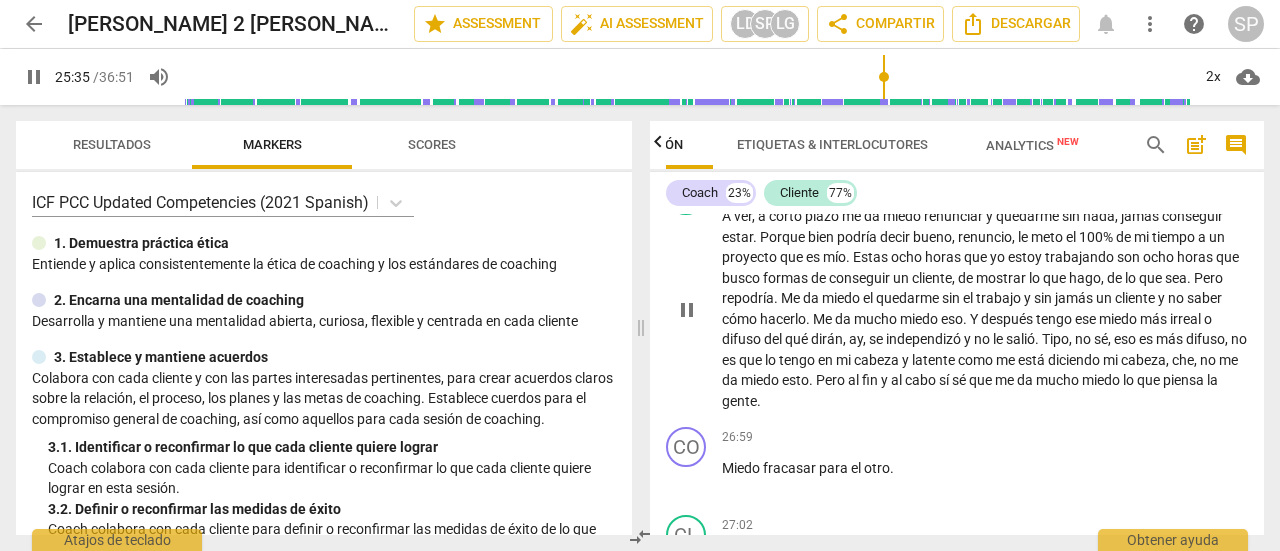 scroll, scrollTop: 7296, scrollLeft: 0, axis: vertical 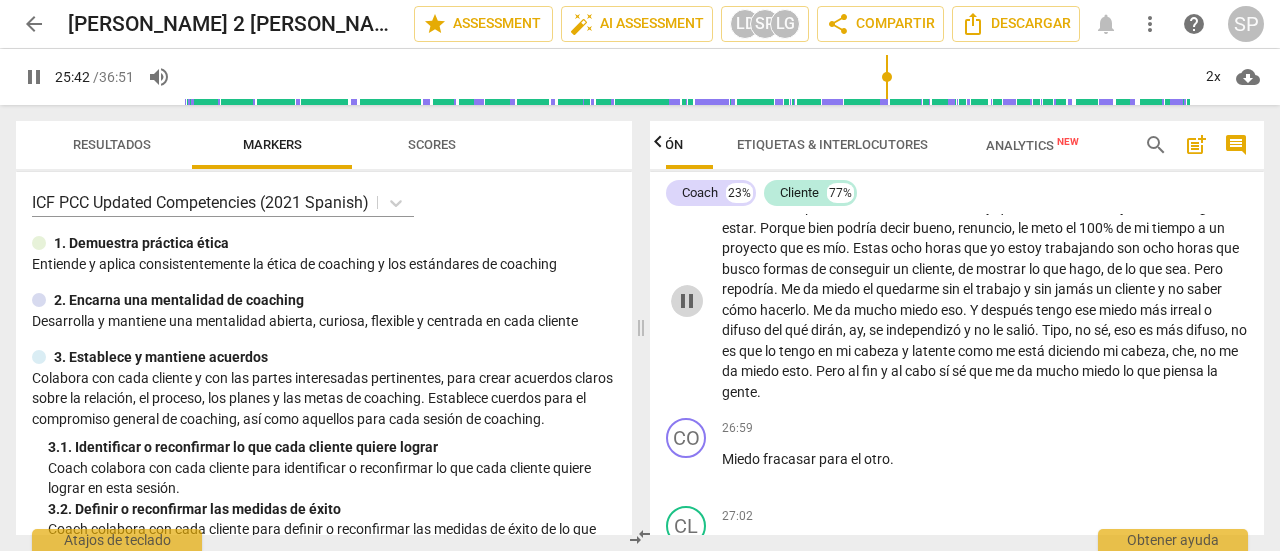 click on "pause" at bounding box center [687, 301] 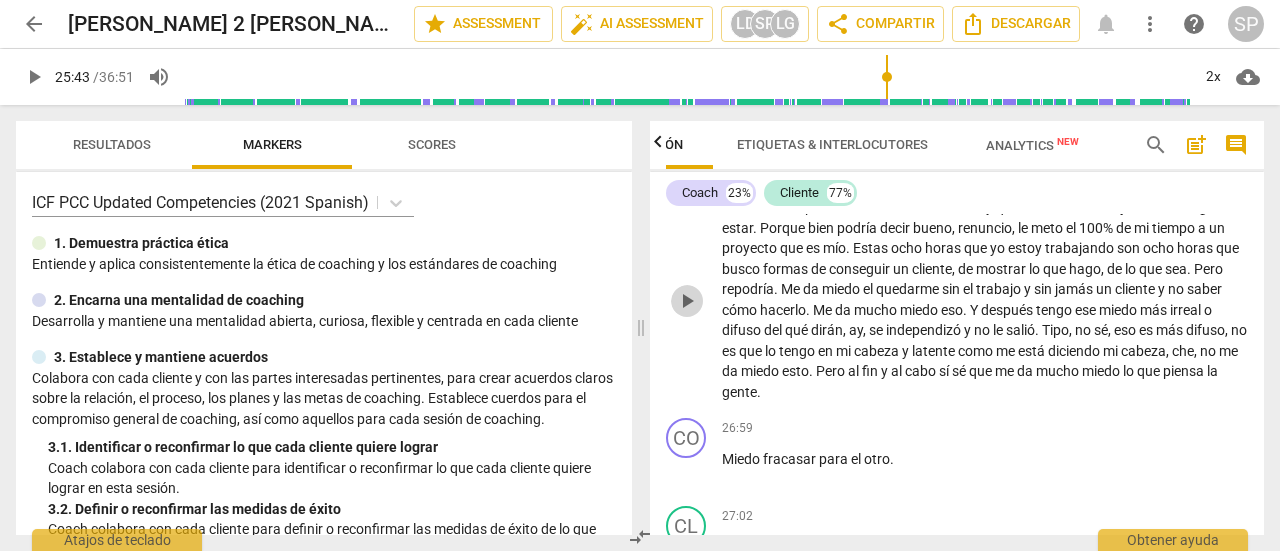 click on "play_arrow" at bounding box center [687, 301] 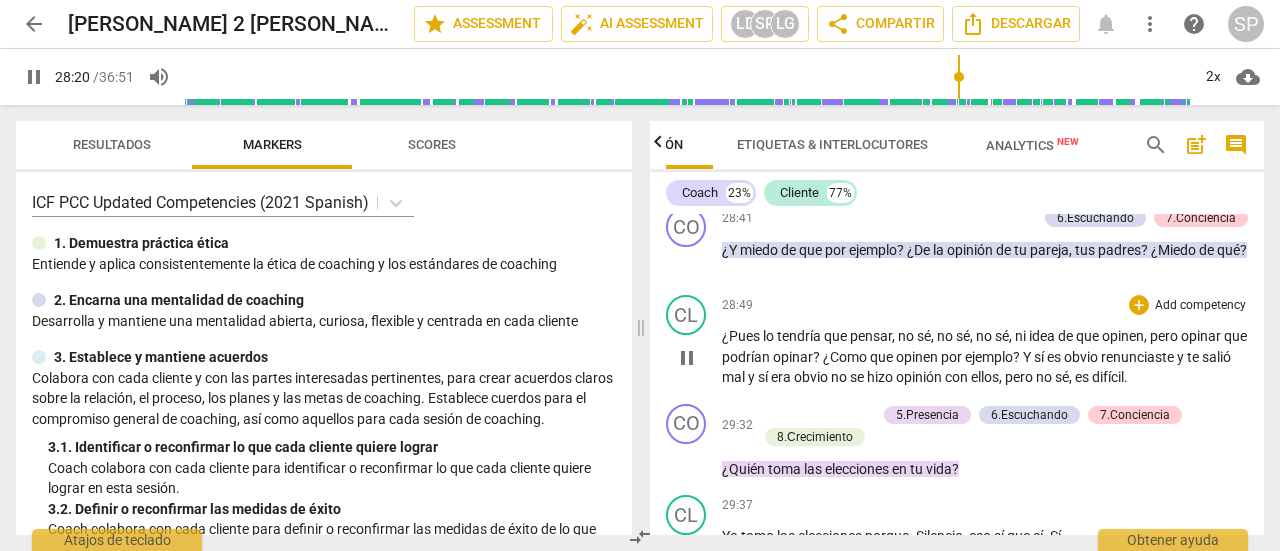 scroll, scrollTop: 8296, scrollLeft: 0, axis: vertical 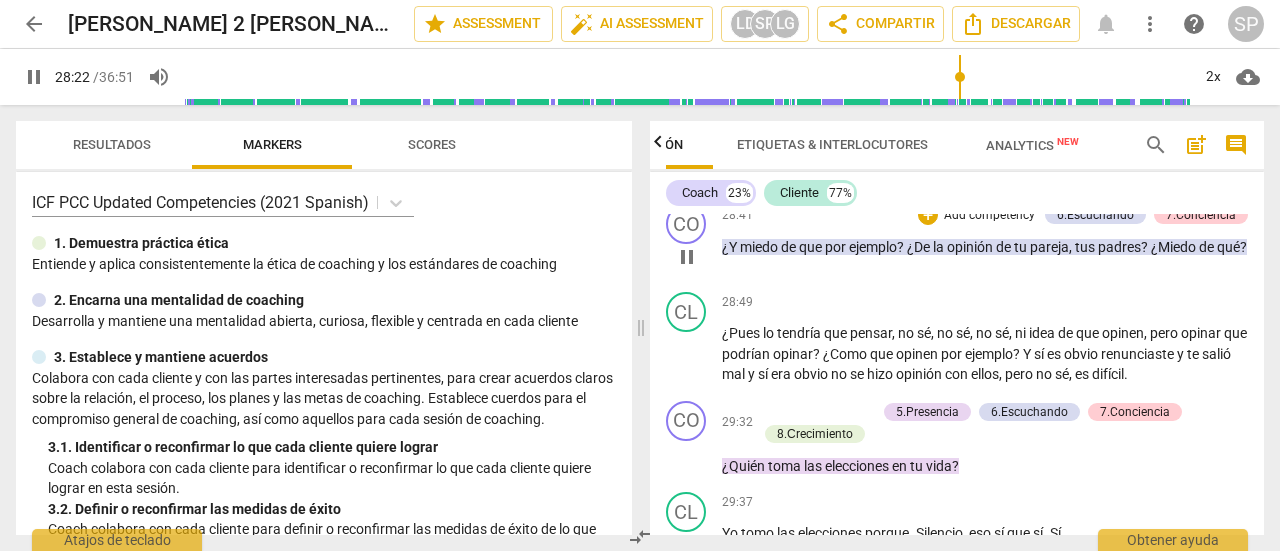 click on "pause" at bounding box center (687, 257) 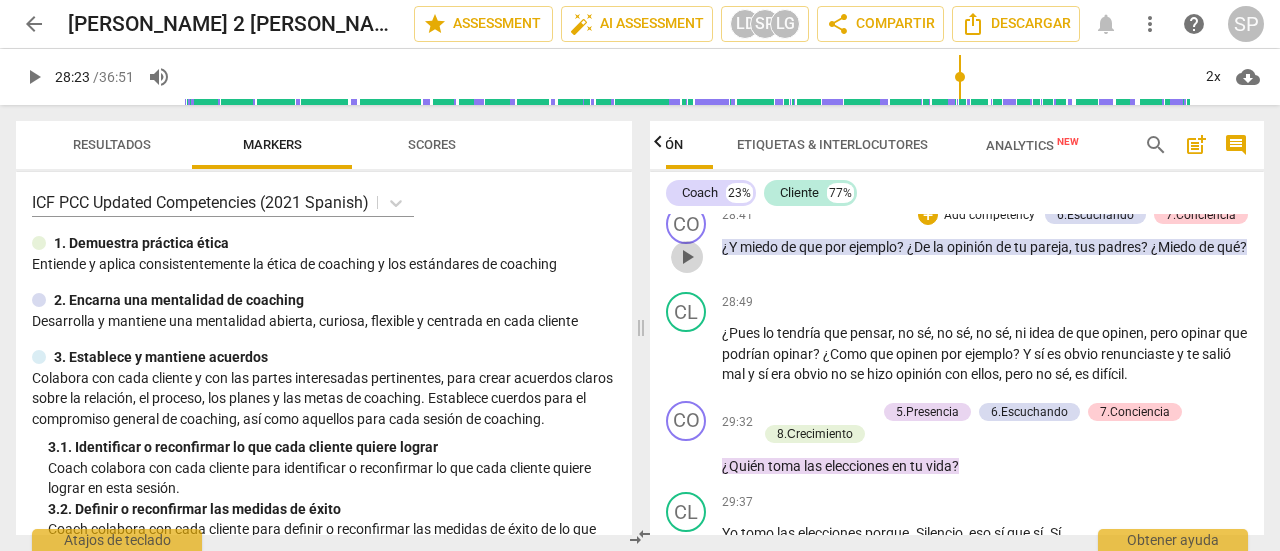 click on "play_arrow" at bounding box center [687, 257] 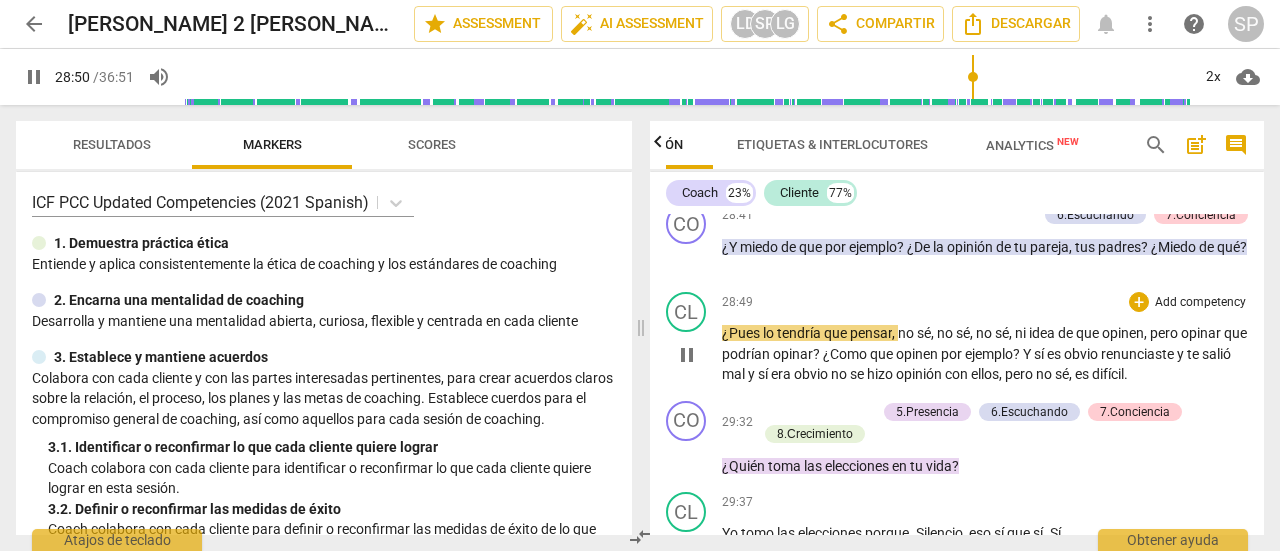 scroll, scrollTop: 8396, scrollLeft: 0, axis: vertical 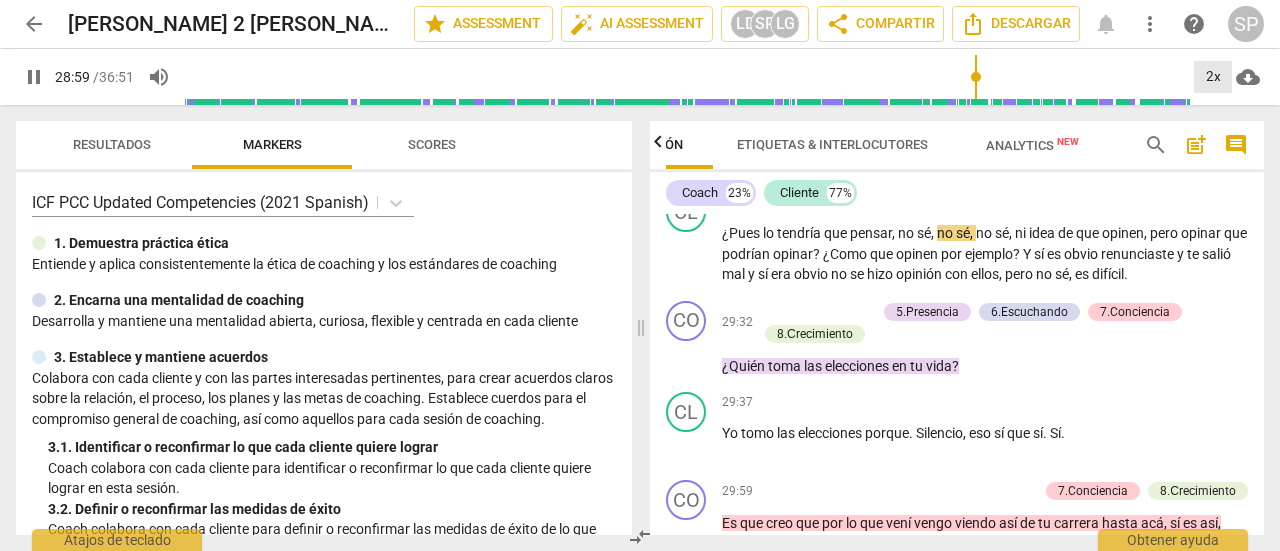 click on "2x" at bounding box center [1213, 77] 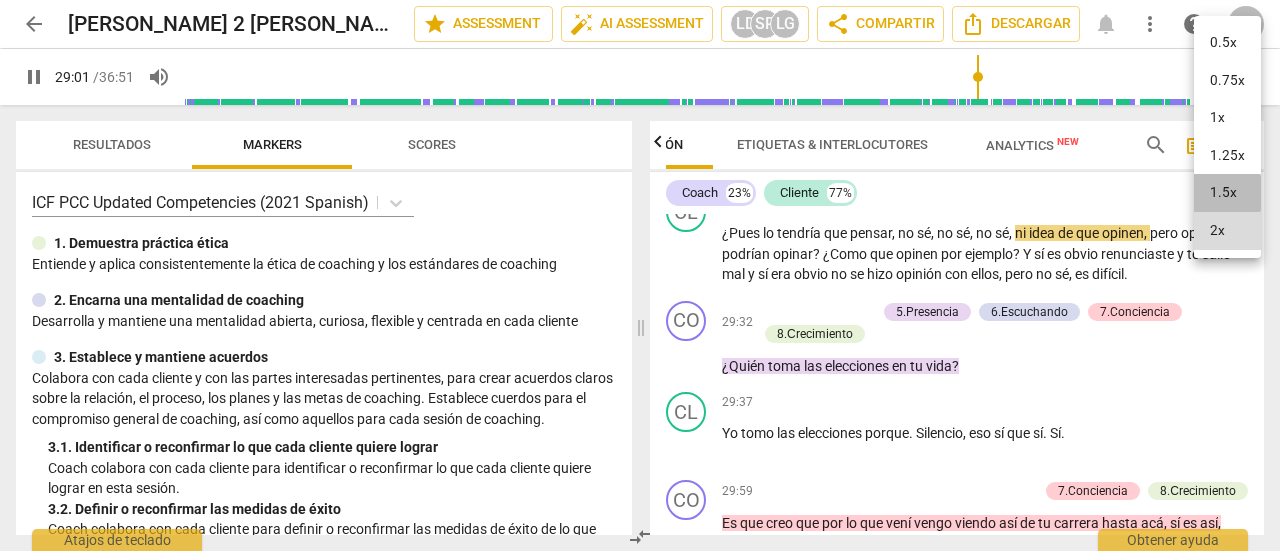 drag, startPoint x: 1212, startPoint y: 193, endPoint x: 1230, endPoint y: 225, distance: 36.71512 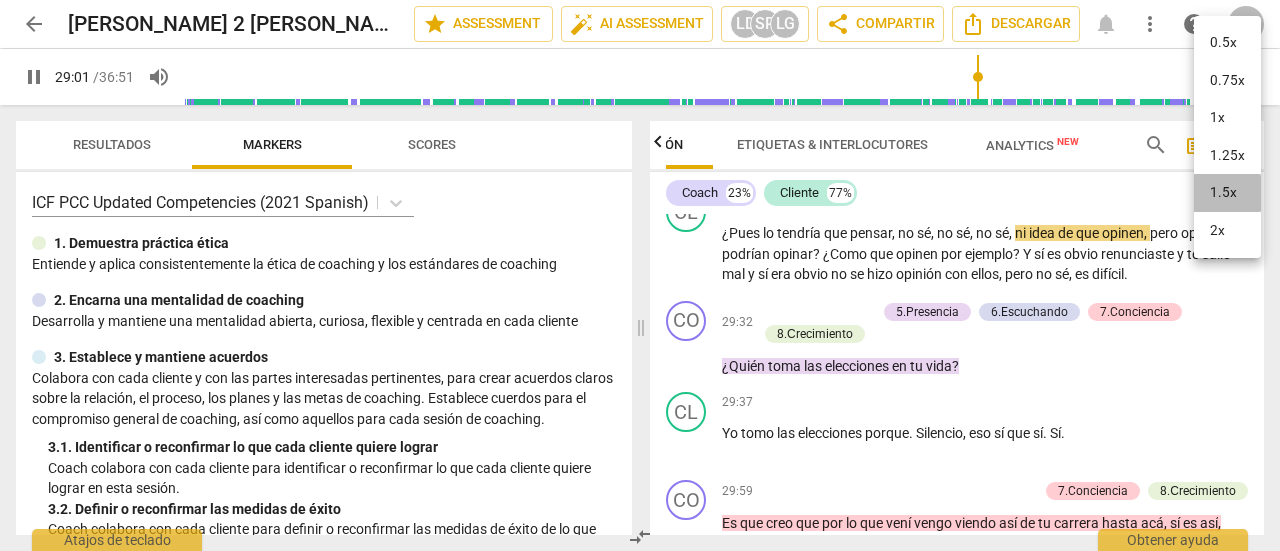 click on "1.5x" at bounding box center [1227, 193] 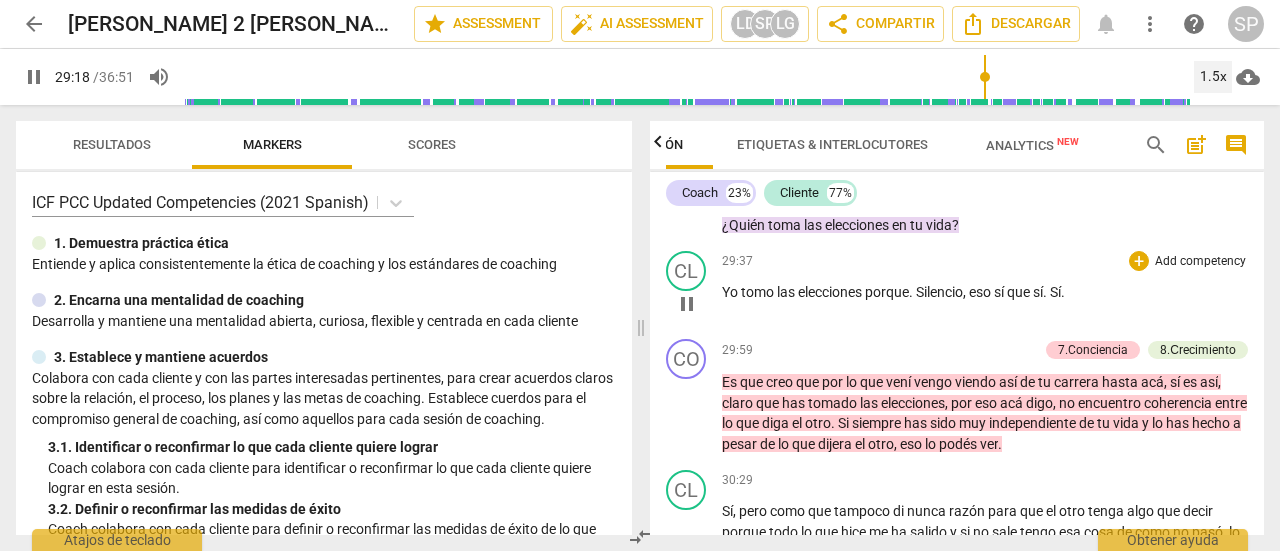 scroll, scrollTop: 8596, scrollLeft: 0, axis: vertical 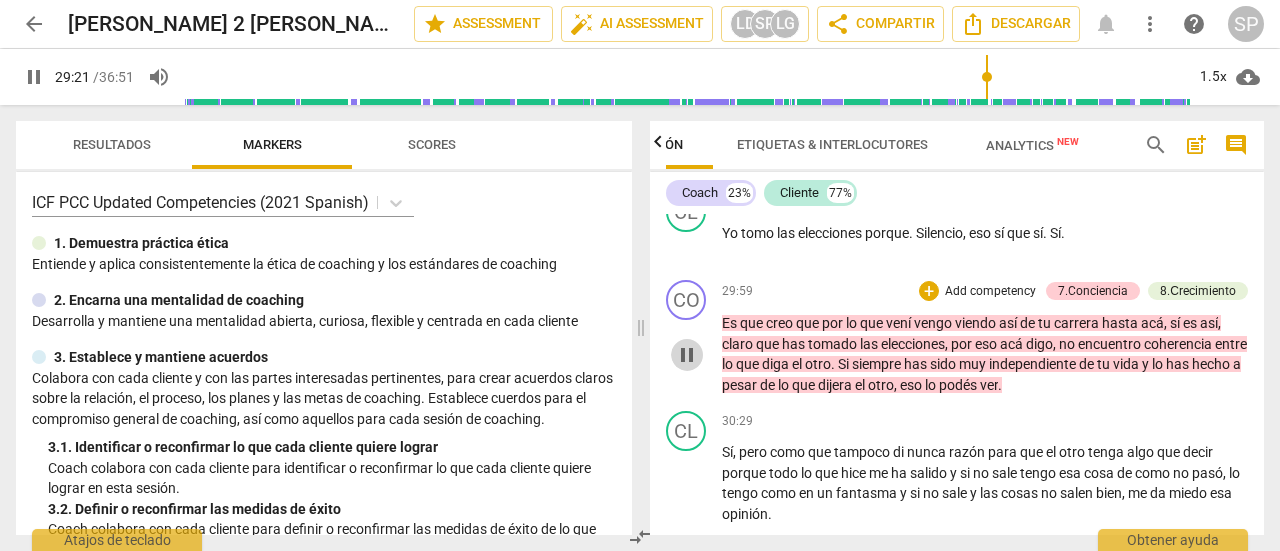 click on "pause" at bounding box center (687, 355) 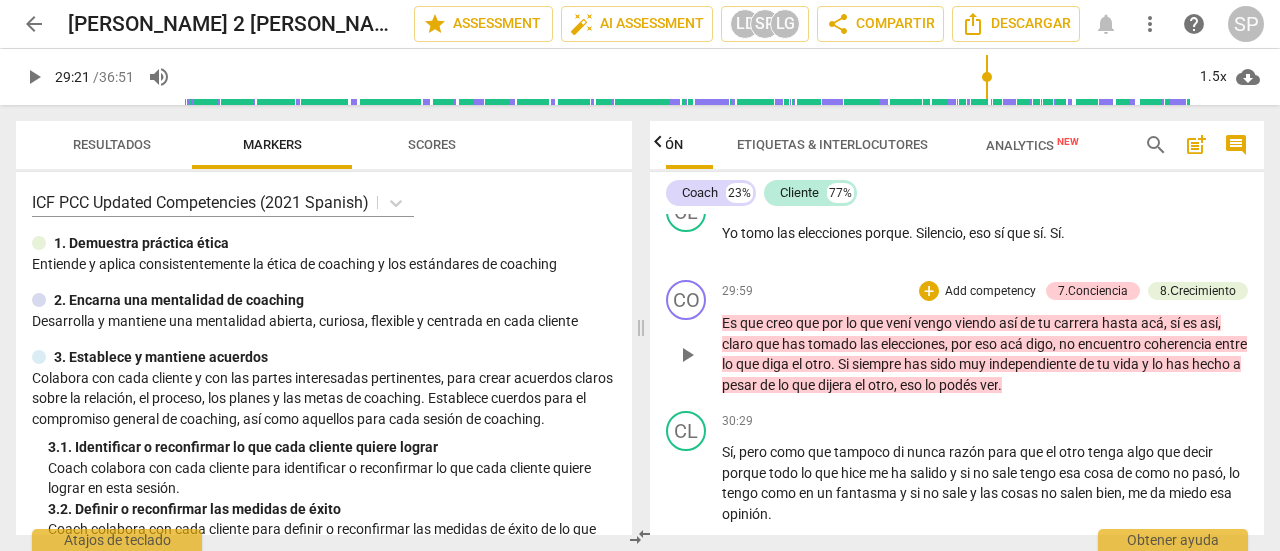 click on "play_arrow" at bounding box center (687, 355) 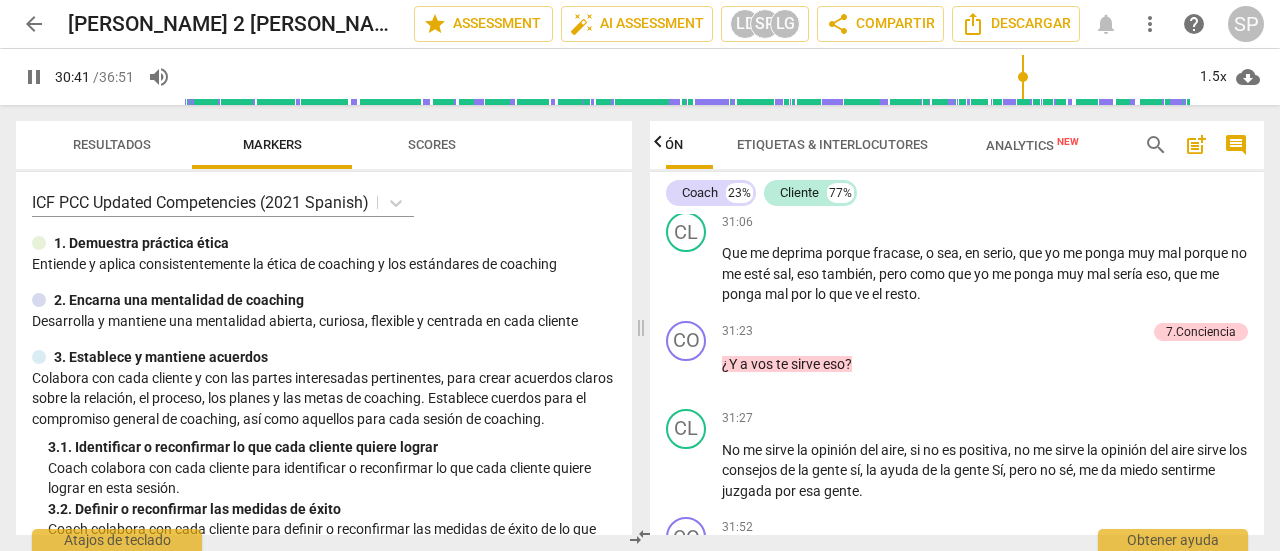 scroll, scrollTop: 9096, scrollLeft: 0, axis: vertical 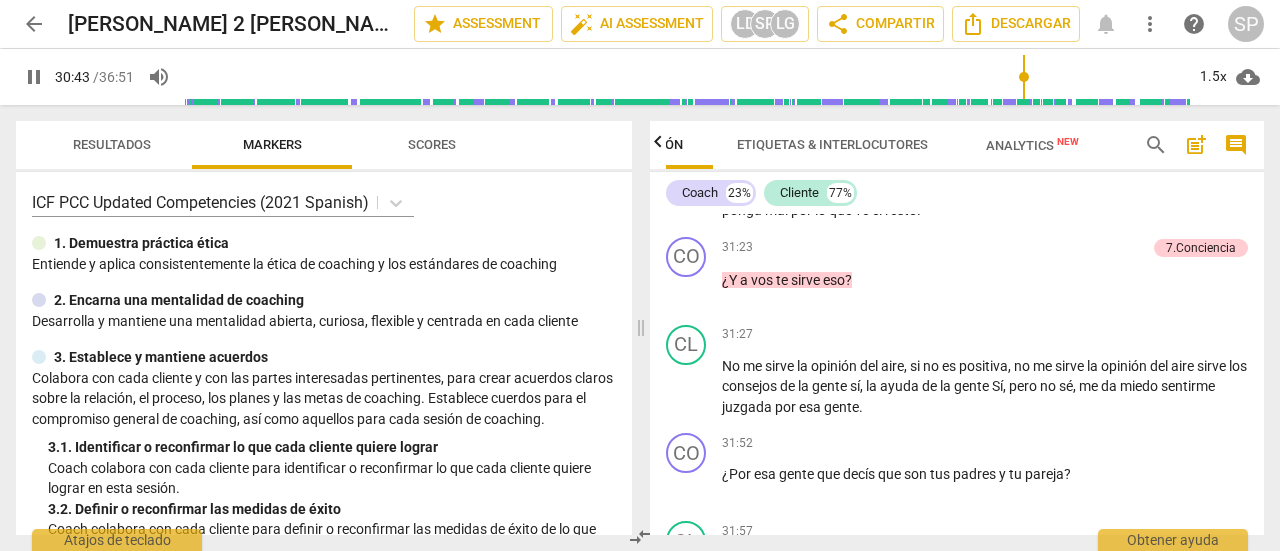 click on "pause" at bounding box center (687, 191) 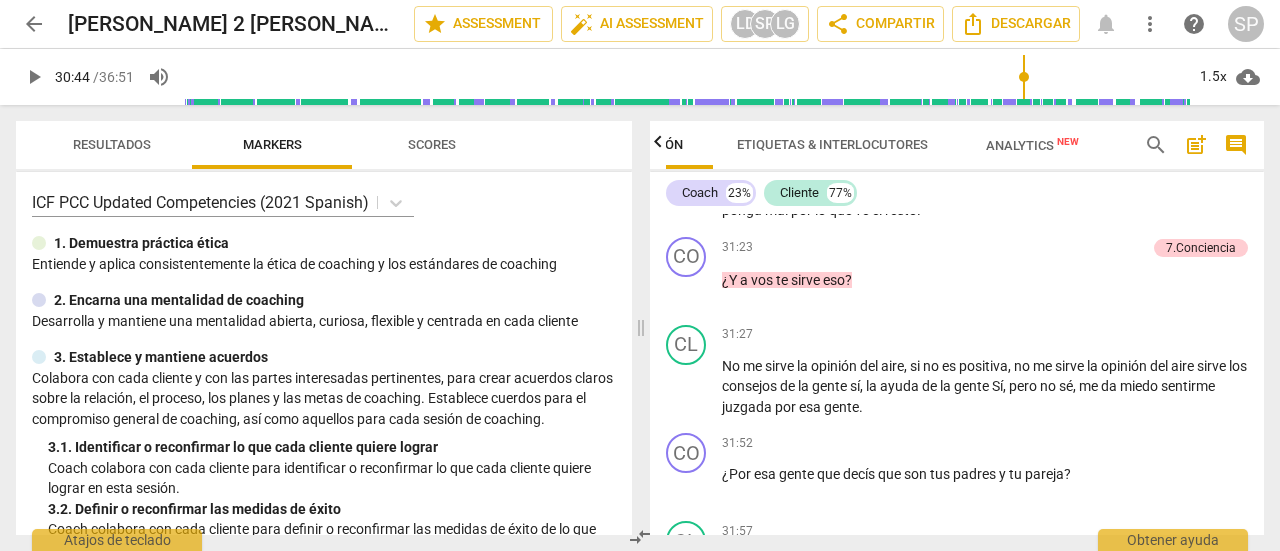 click on "play_arrow" at bounding box center [687, 191] 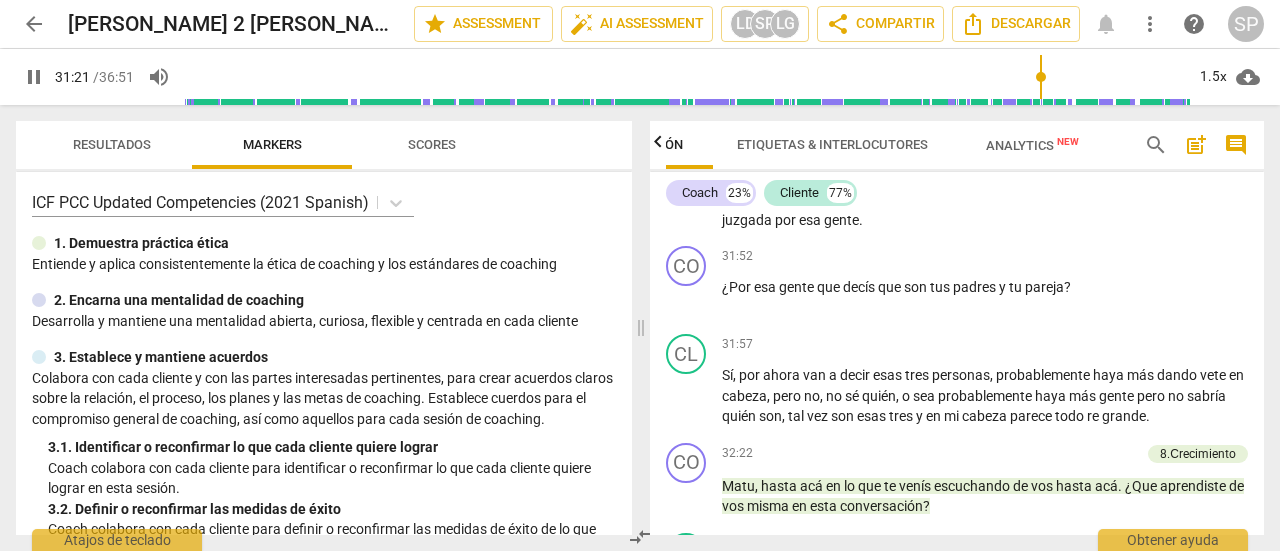 scroll, scrollTop: 9296, scrollLeft: 0, axis: vertical 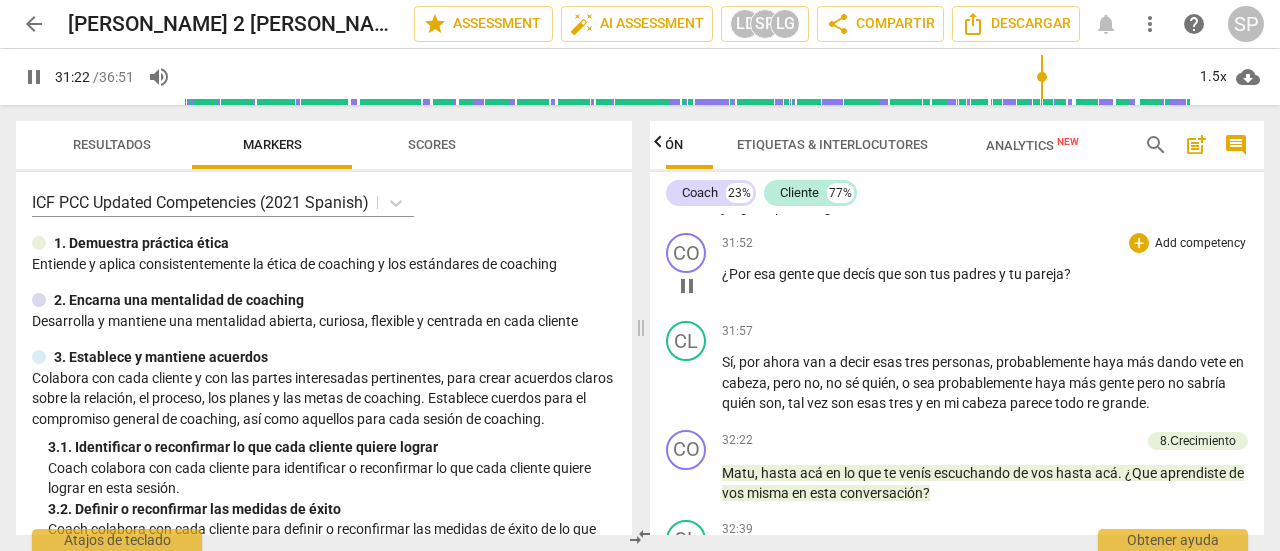 click on "pause" at bounding box center [687, 286] 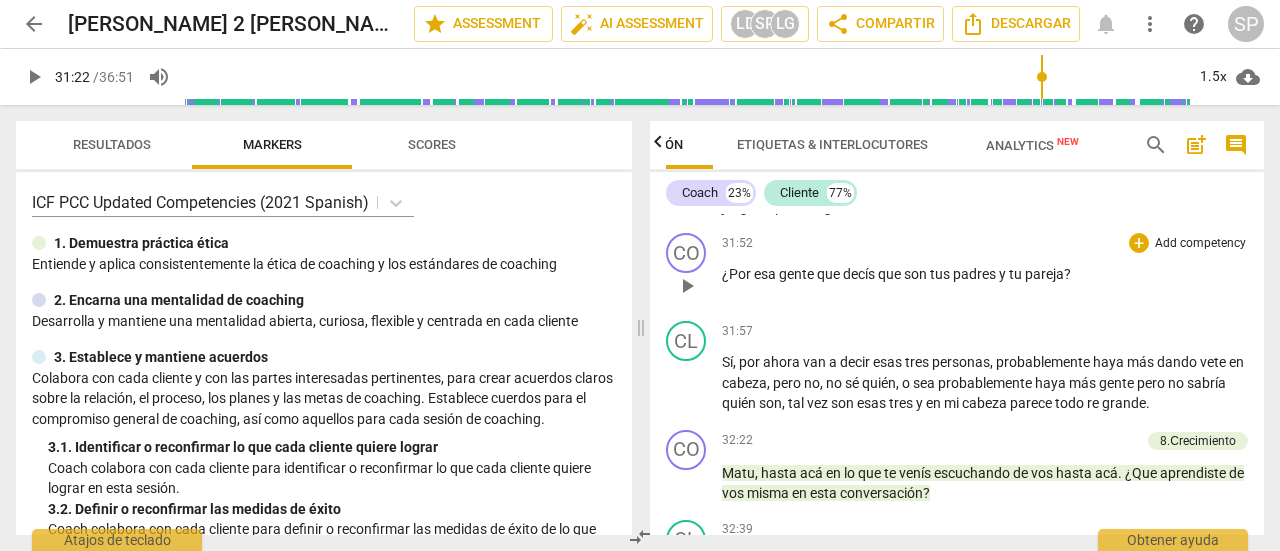 click on "play_arrow" at bounding box center (687, 286) 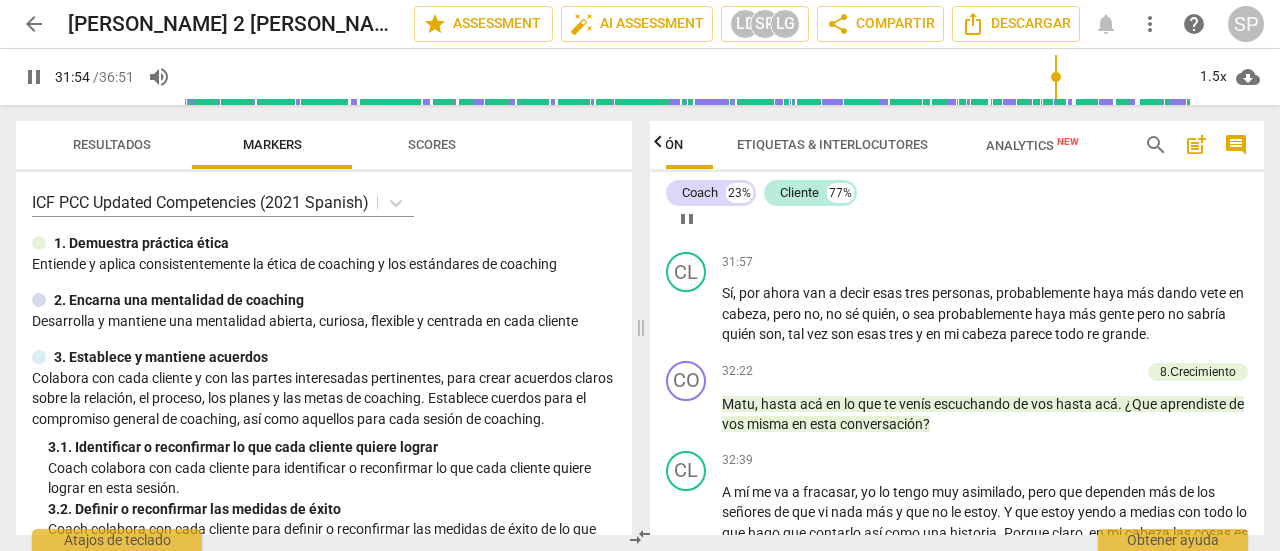 scroll, scrollTop: 9396, scrollLeft: 0, axis: vertical 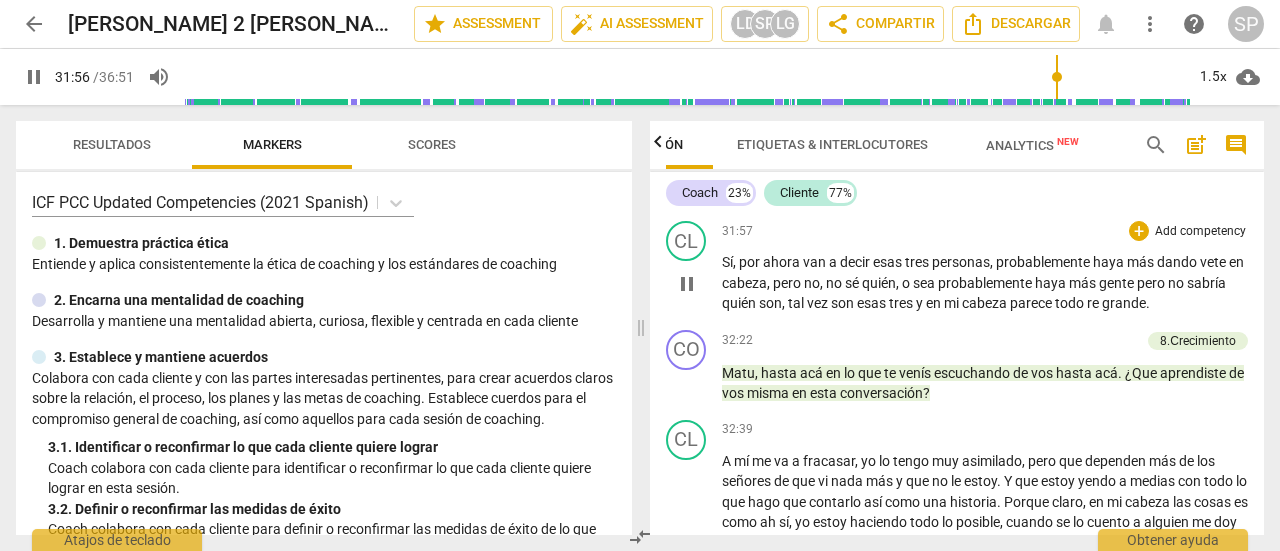 click on "pause" at bounding box center (687, 284) 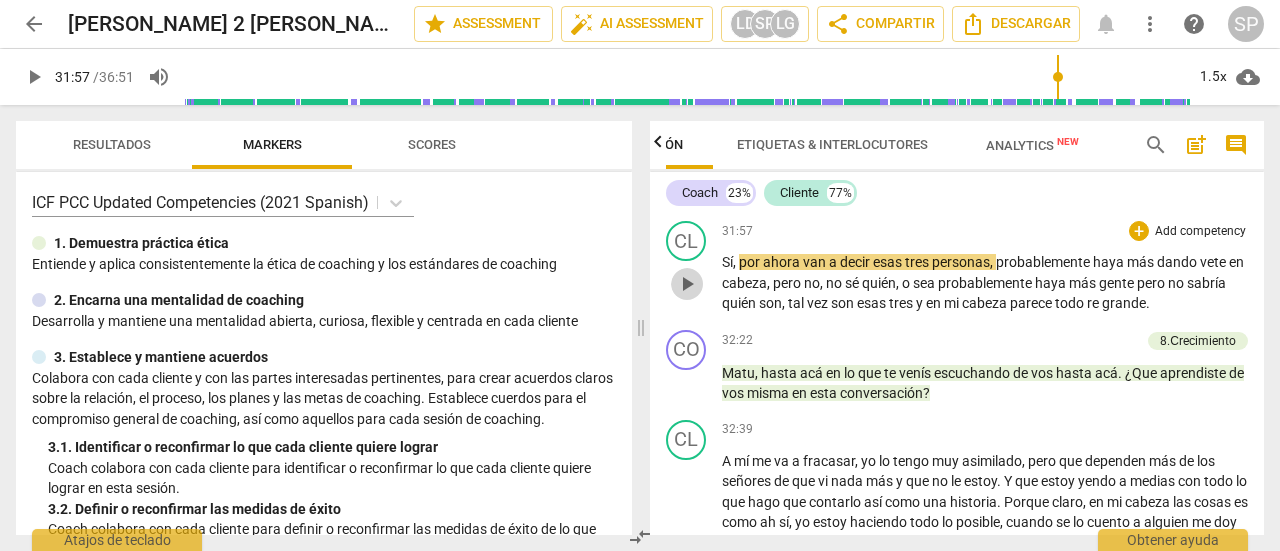click on "play_arrow" at bounding box center [687, 284] 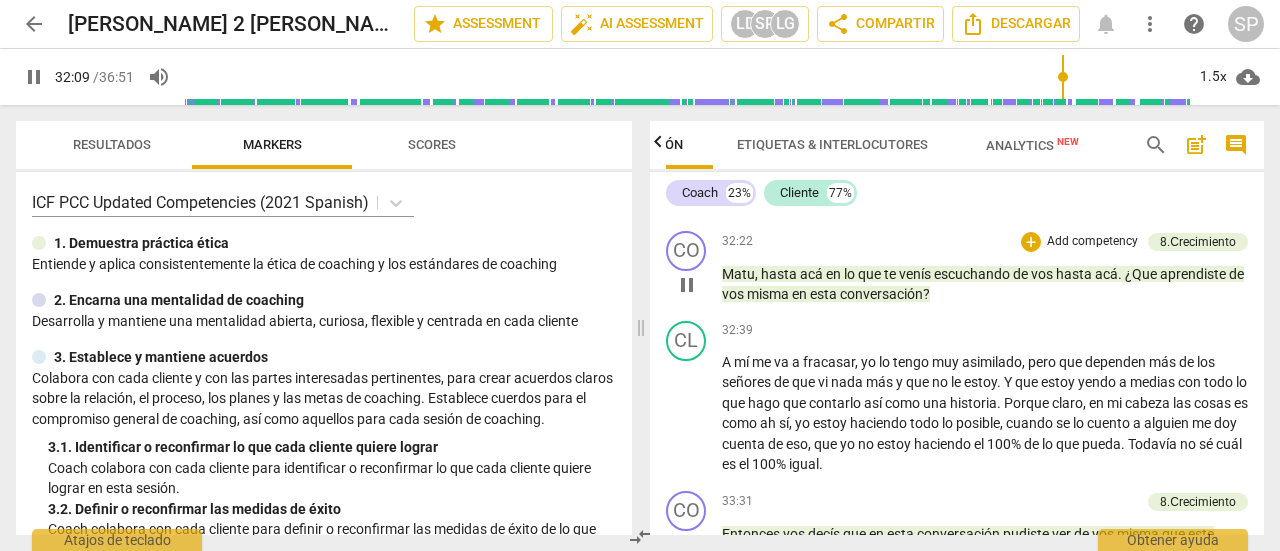 scroll, scrollTop: 9496, scrollLeft: 0, axis: vertical 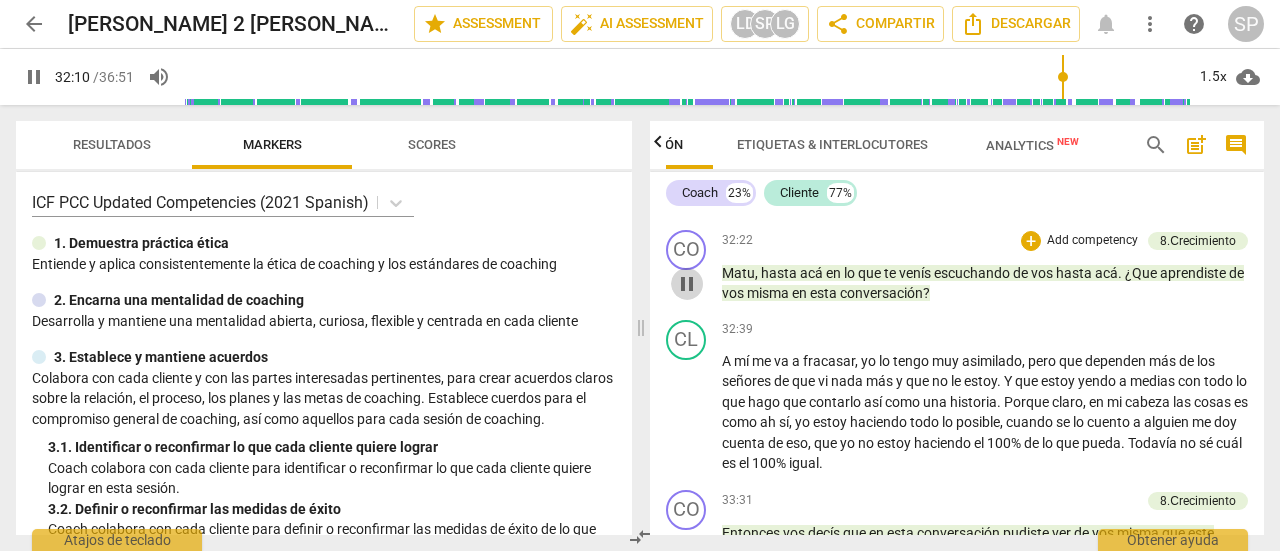 click on "pause" at bounding box center (687, 284) 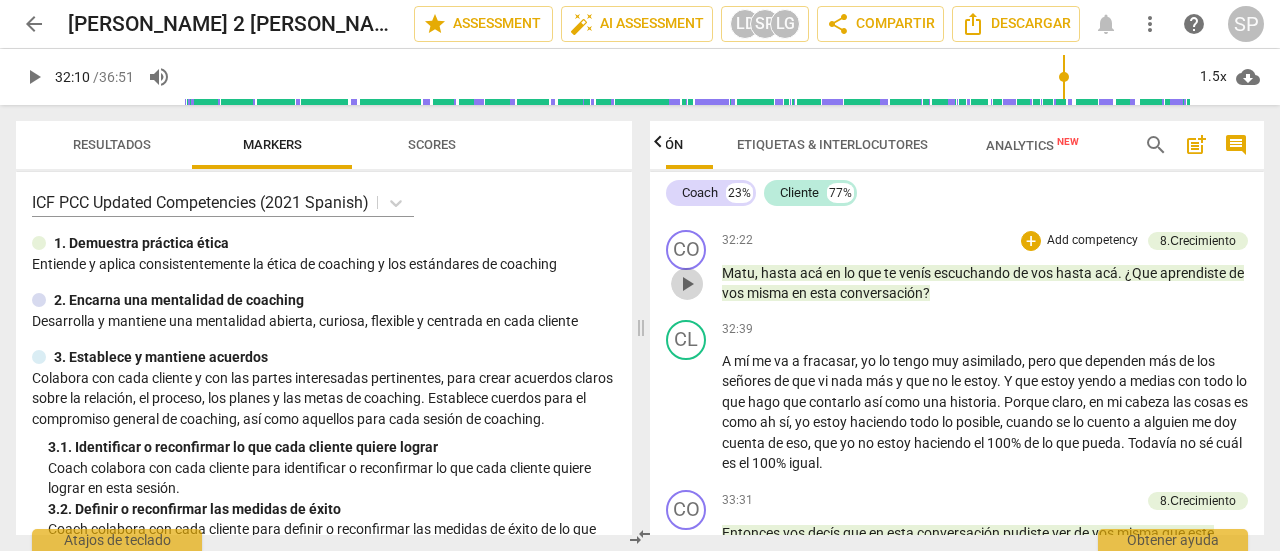 click on "play_arrow" at bounding box center (687, 284) 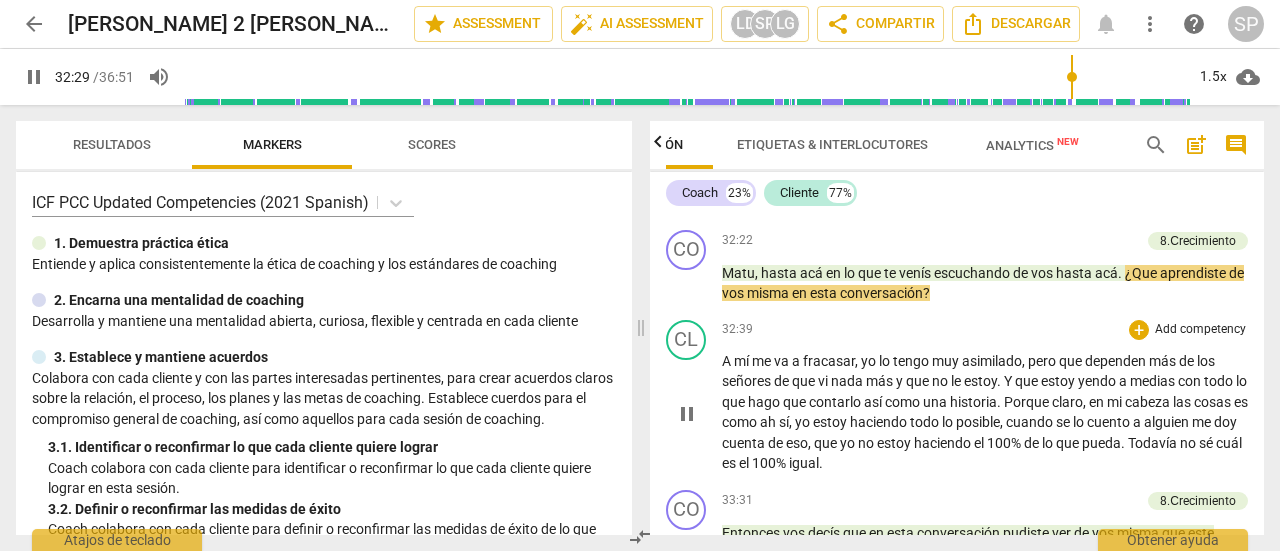 scroll, scrollTop: 9696, scrollLeft: 0, axis: vertical 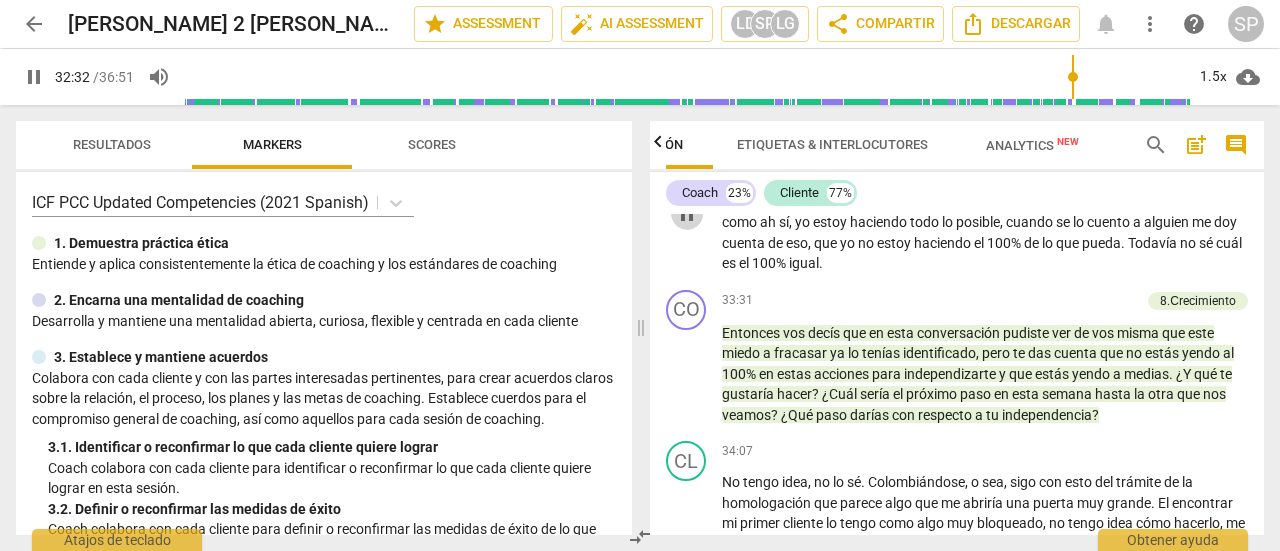 click on "pause" at bounding box center [687, 214] 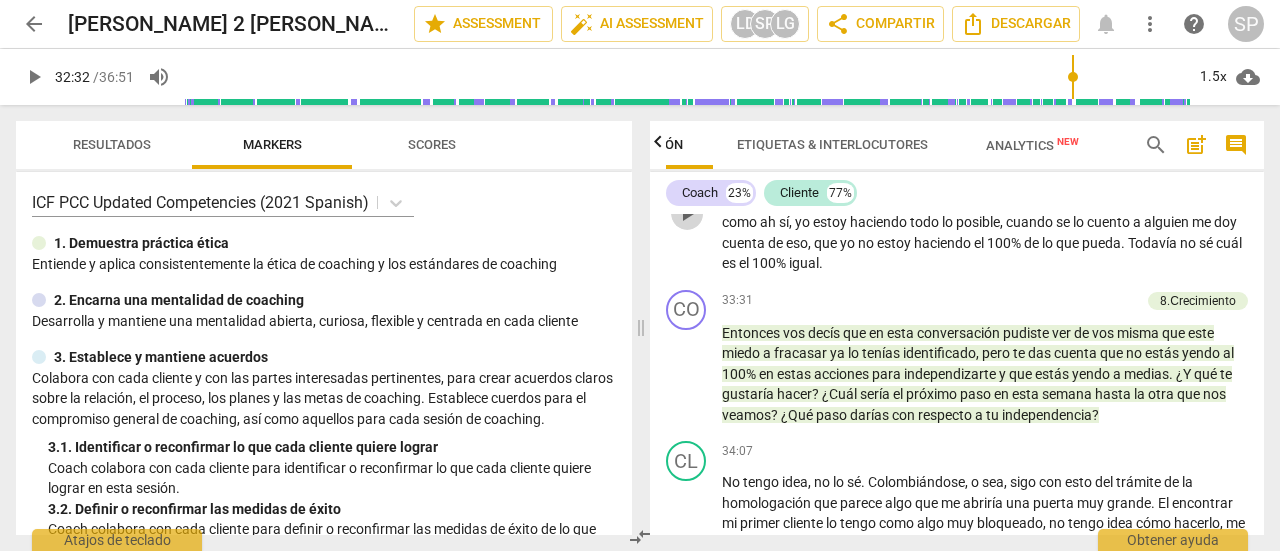 click on "play_arrow" at bounding box center [687, 214] 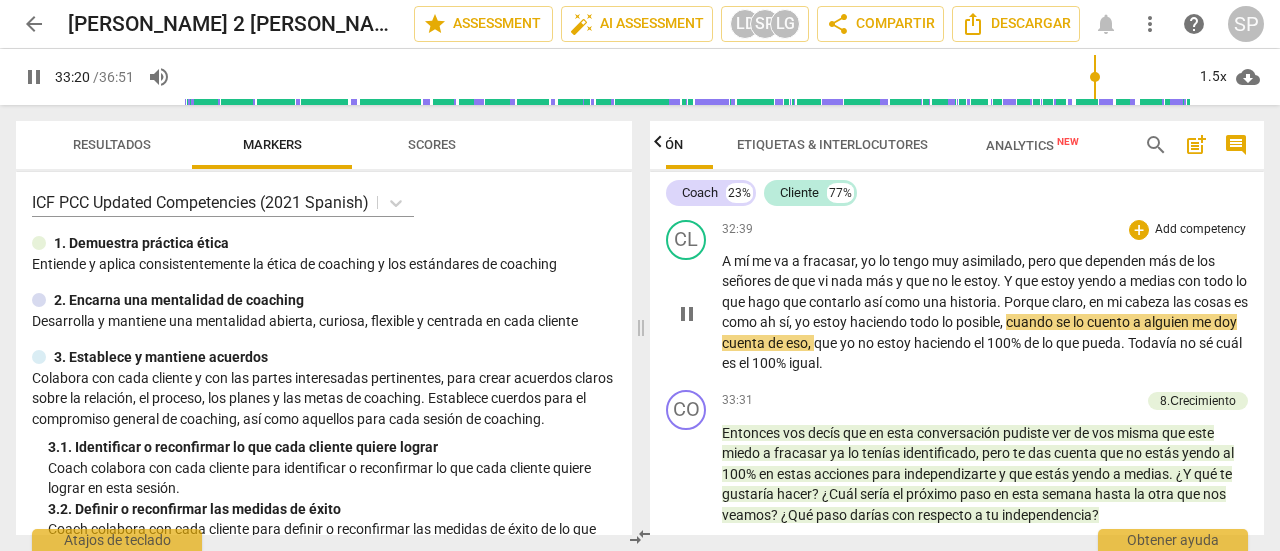scroll, scrollTop: 9696, scrollLeft: 0, axis: vertical 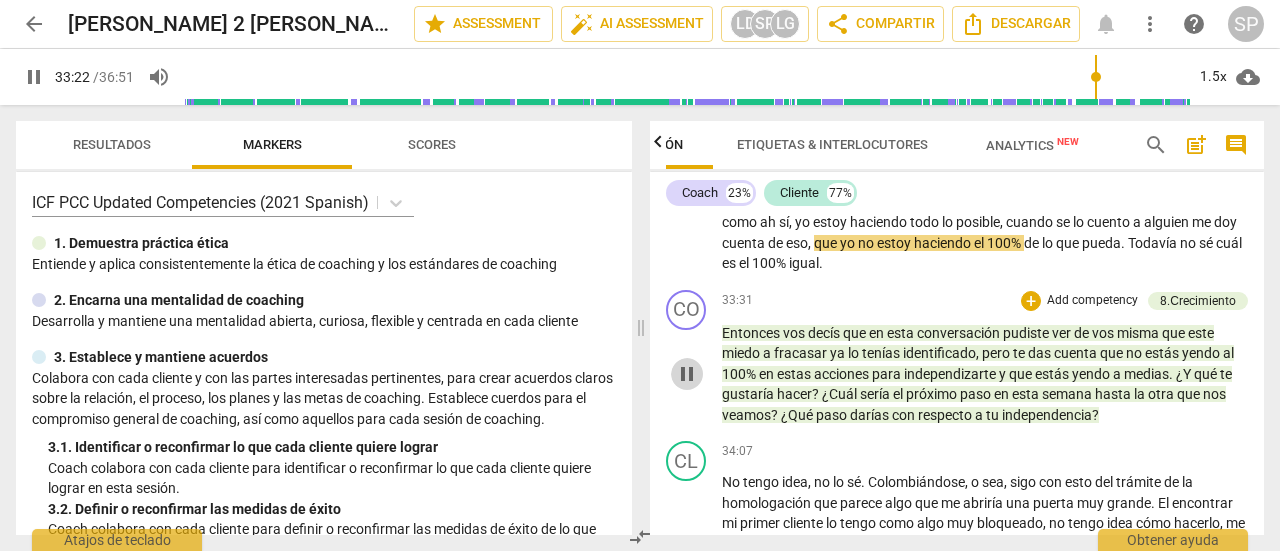 click on "pause" at bounding box center (687, 374) 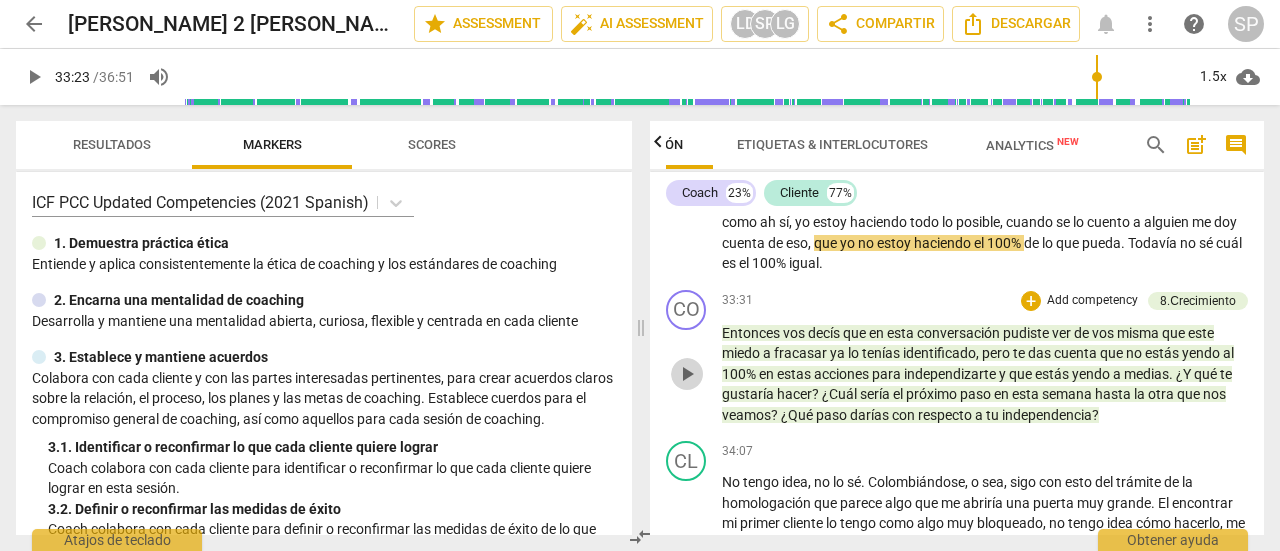 click on "play_arrow" at bounding box center [687, 374] 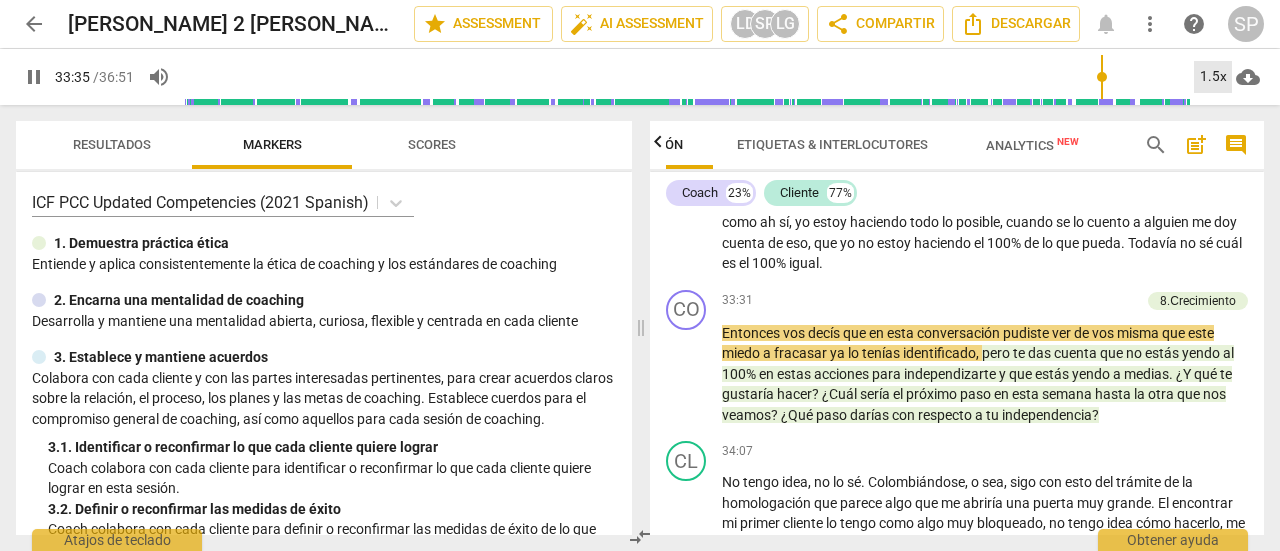 click on "1.5x" at bounding box center (1213, 77) 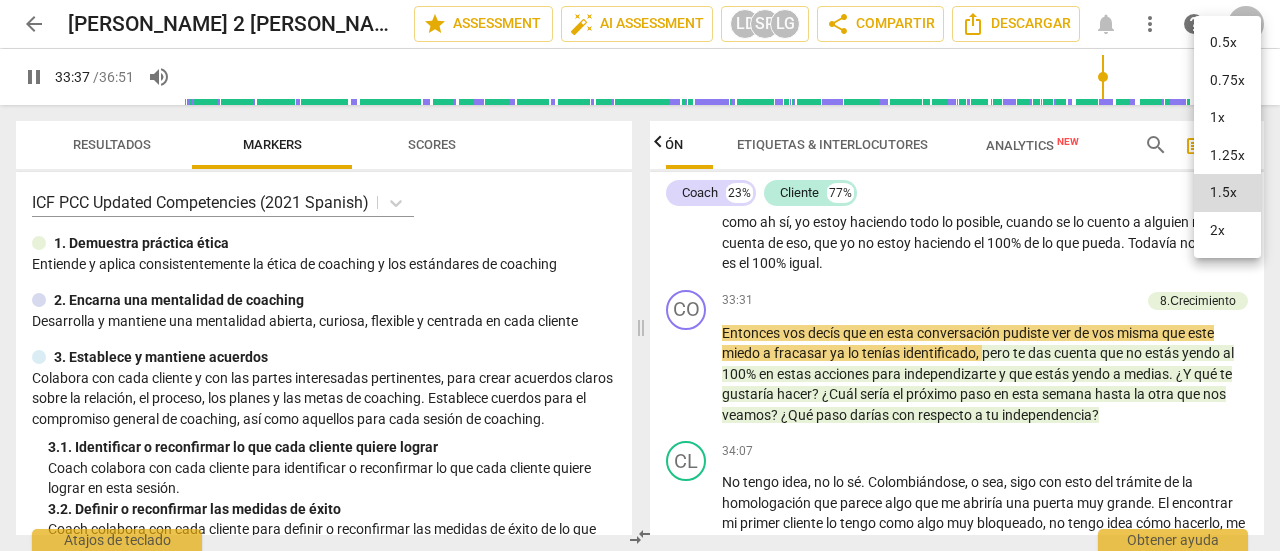 click on "1.25x" at bounding box center (1227, 156) 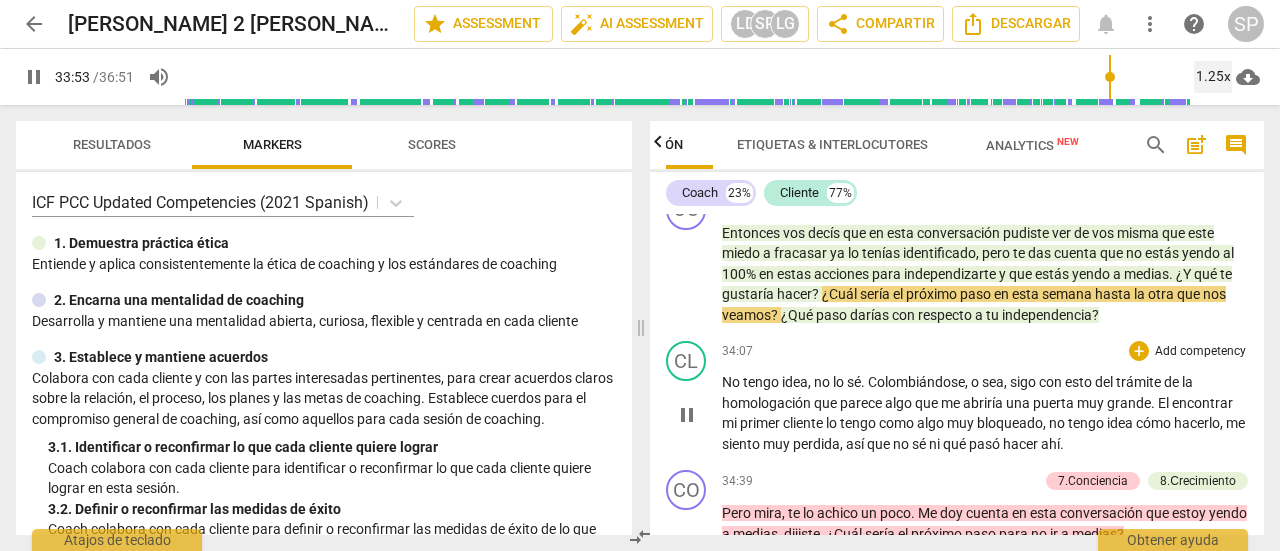 scroll, scrollTop: 9896, scrollLeft: 0, axis: vertical 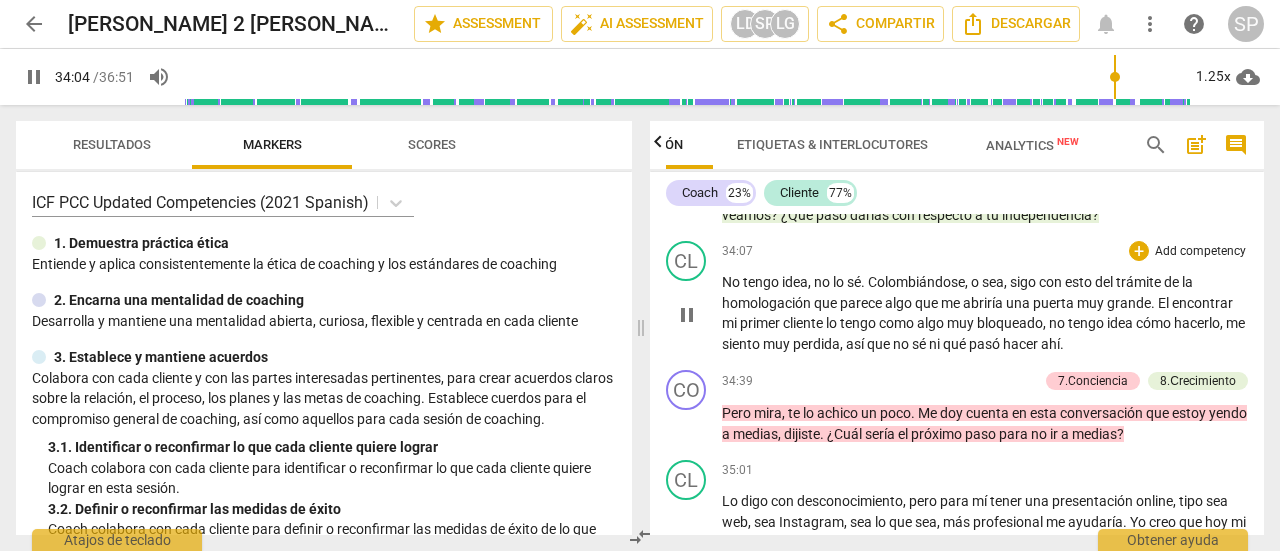 click on "pause" at bounding box center (687, 315) 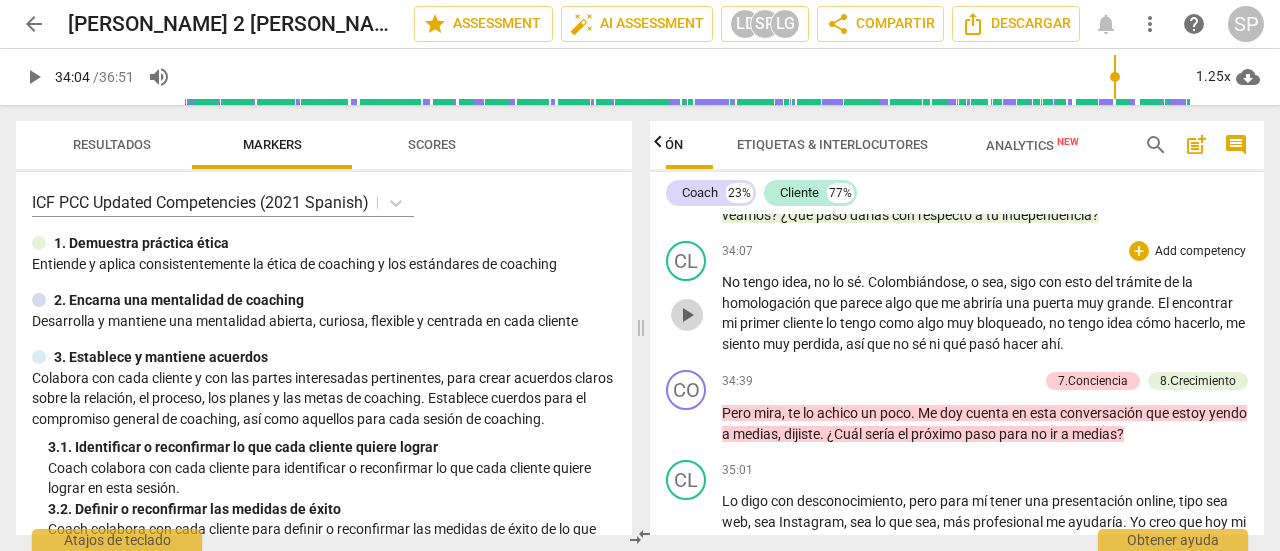 click on "play_arrow" at bounding box center [687, 315] 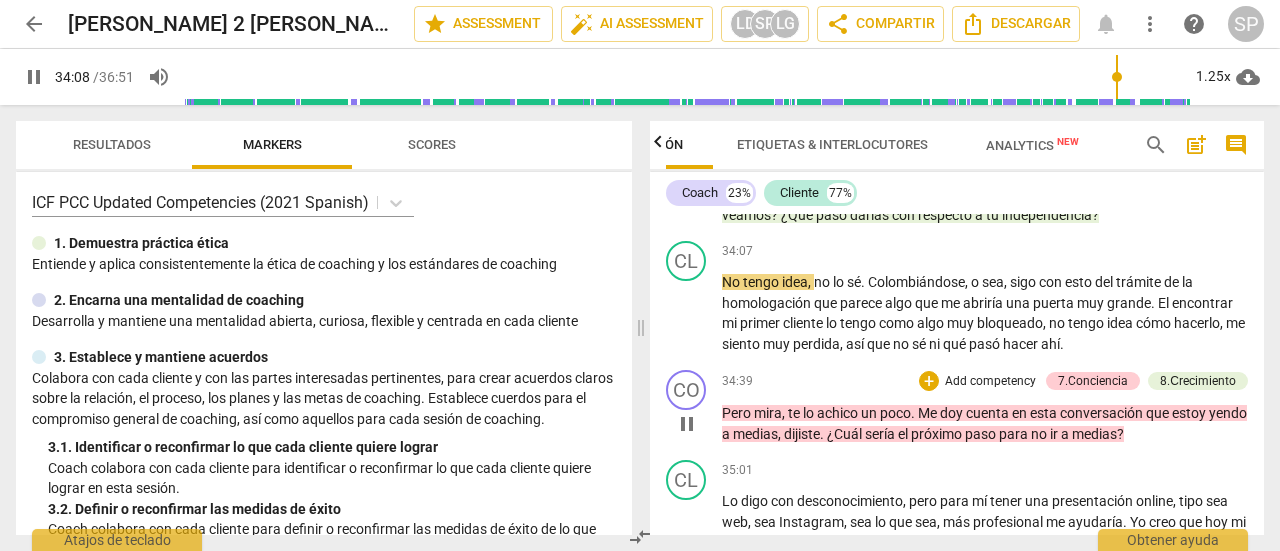scroll, scrollTop: 9996, scrollLeft: 0, axis: vertical 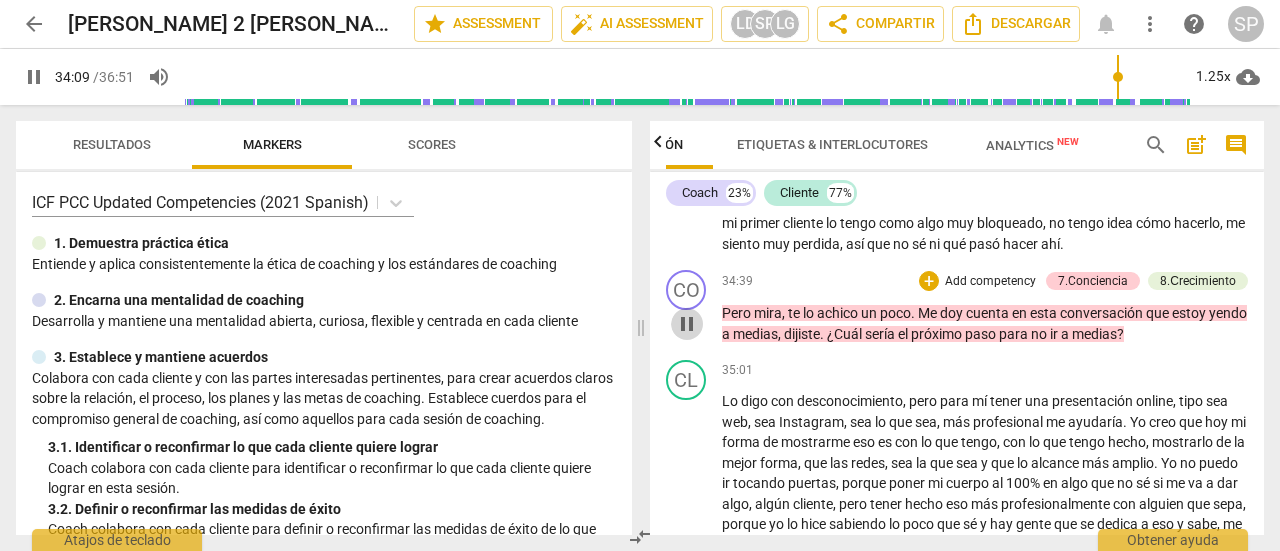 click on "pause" at bounding box center [687, 324] 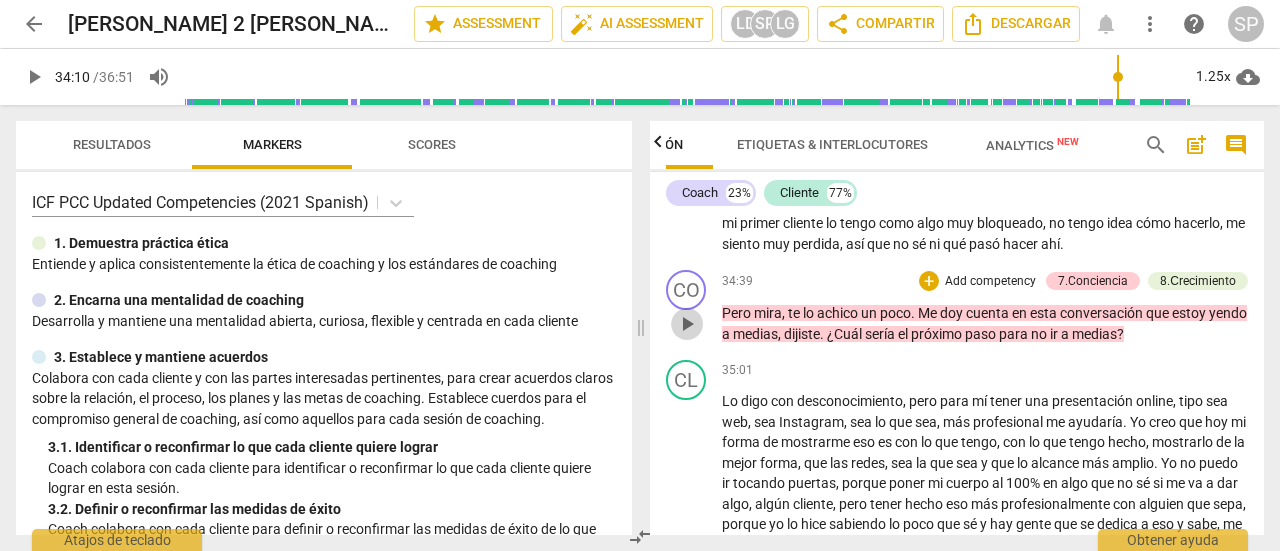 click on "play_arrow" at bounding box center (687, 324) 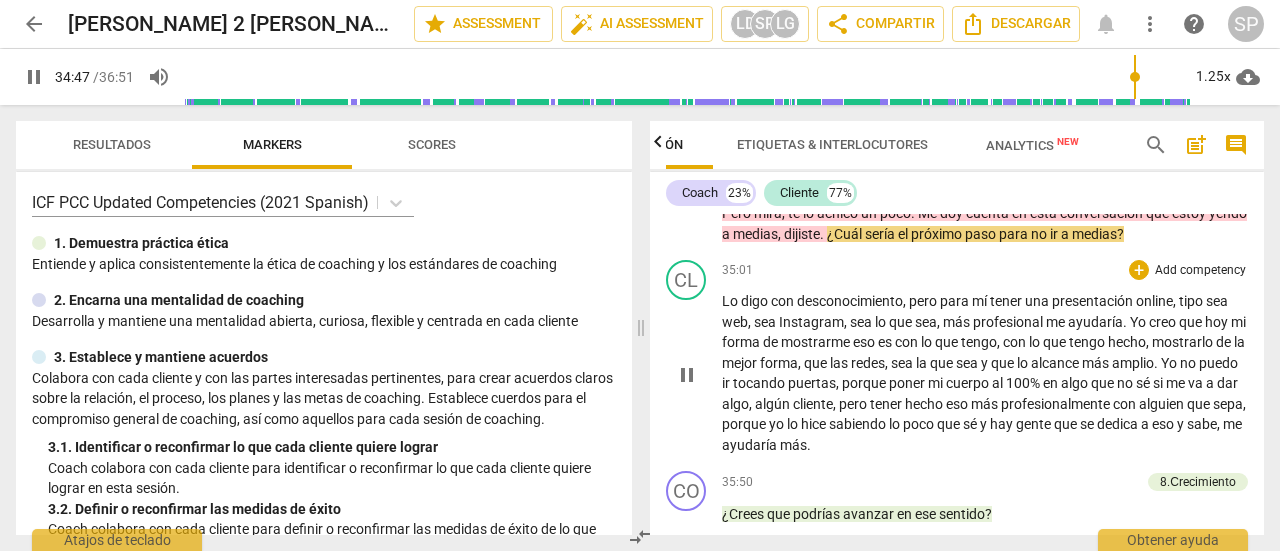 scroll, scrollTop: 10196, scrollLeft: 0, axis: vertical 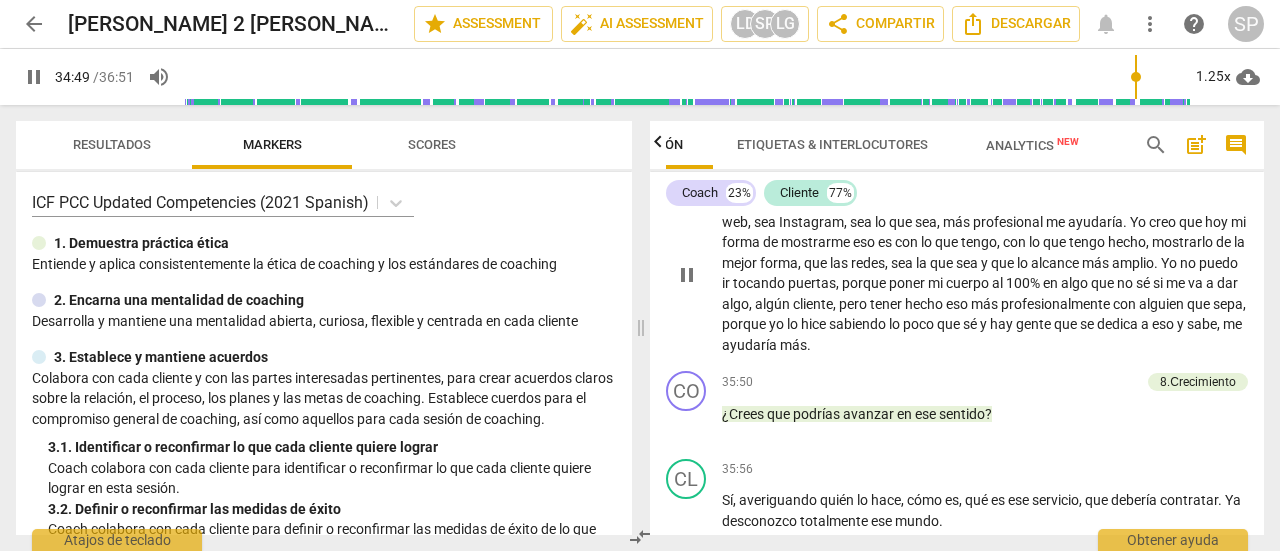 click on "pause" at bounding box center (687, 275) 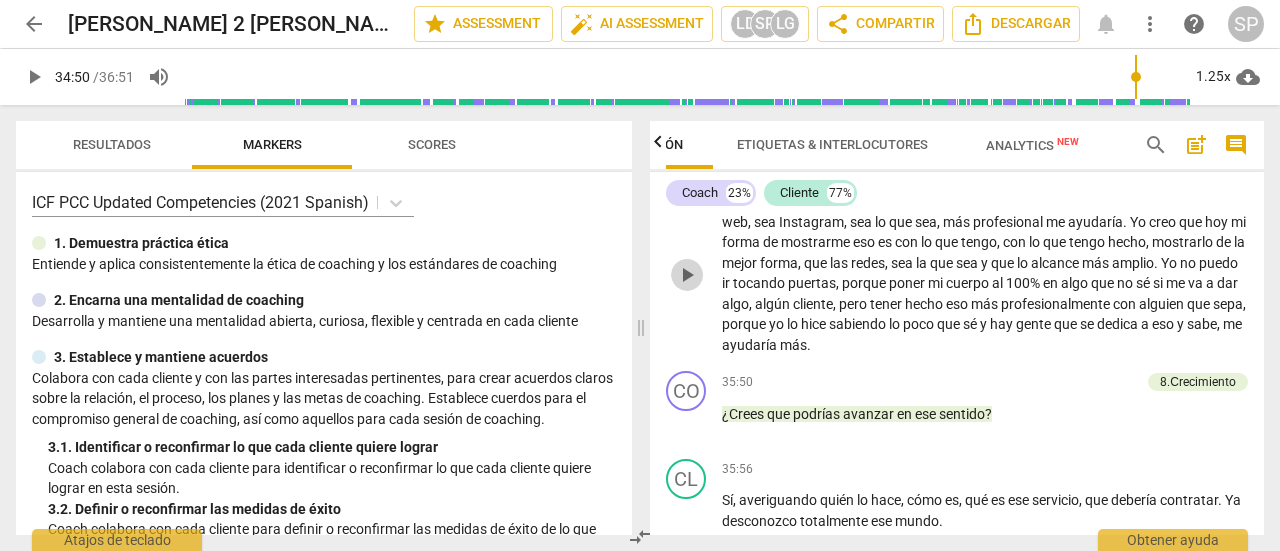 click on "play_arrow" at bounding box center (687, 275) 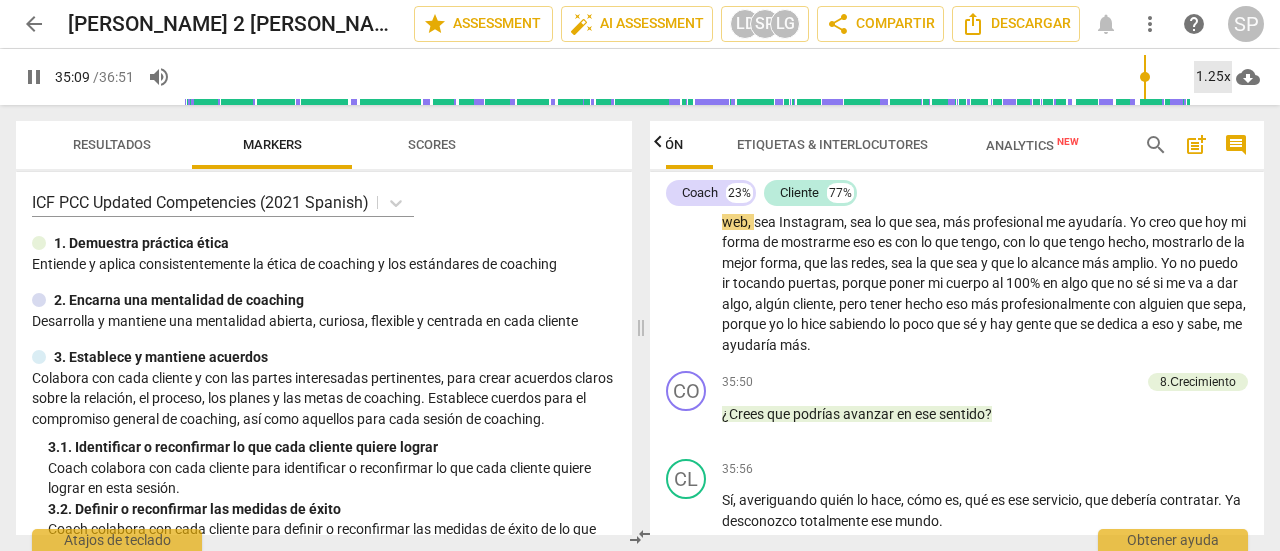 click on "1.25x" at bounding box center [1213, 77] 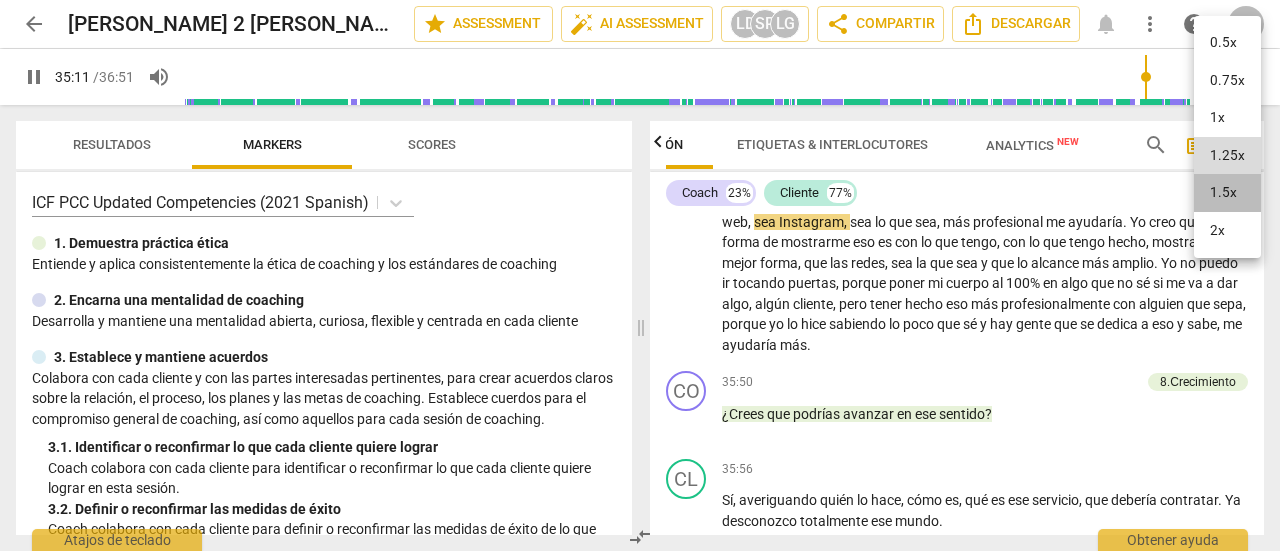 click on "1.5x" at bounding box center [1227, 193] 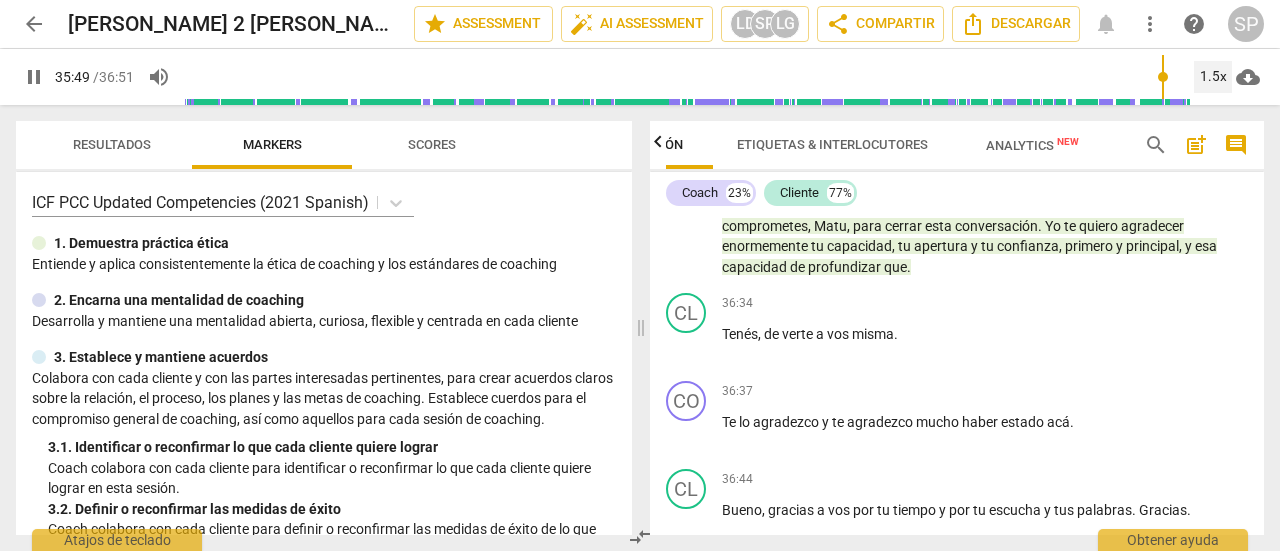scroll, scrollTop: 10596, scrollLeft: 0, axis: vertical 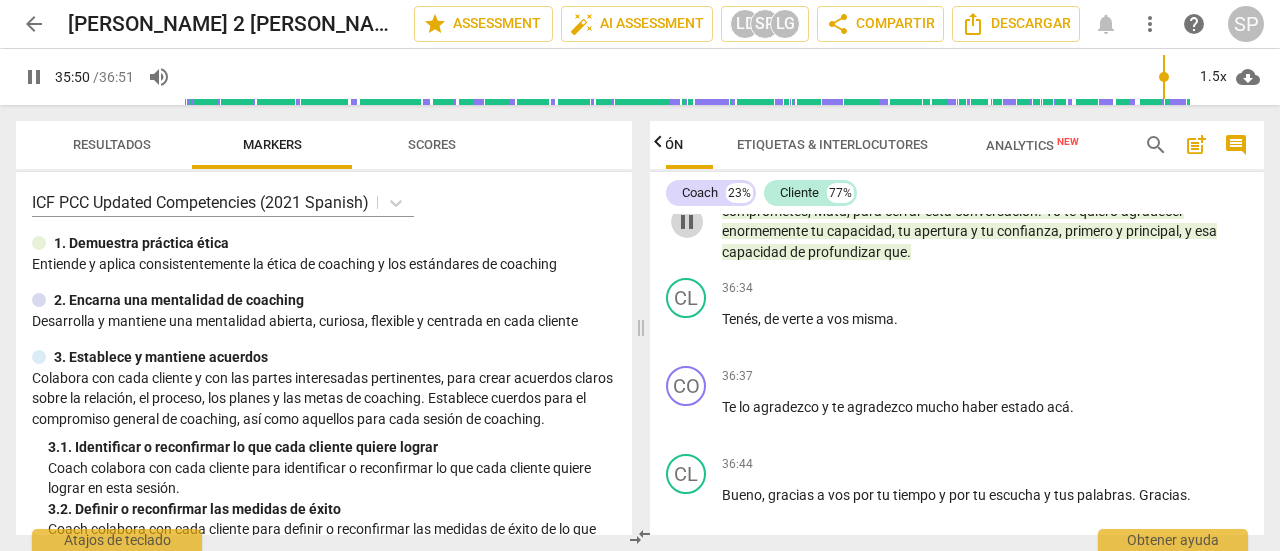 click on "pause" at bounding box center [687, 222] 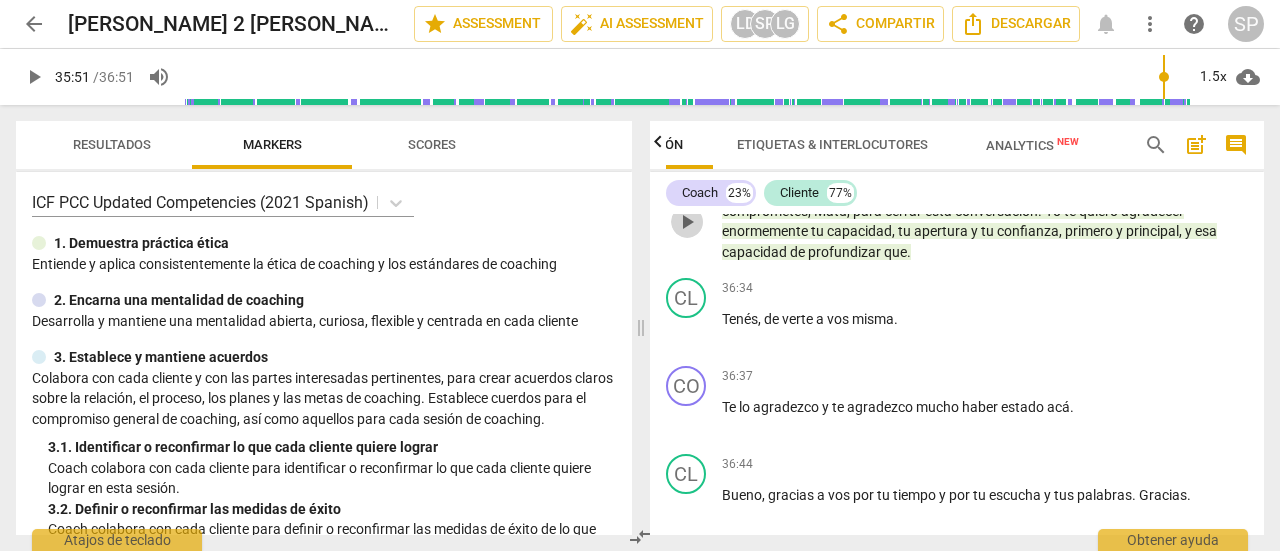 click on "play_arrow" at bounding box center (687, 222) 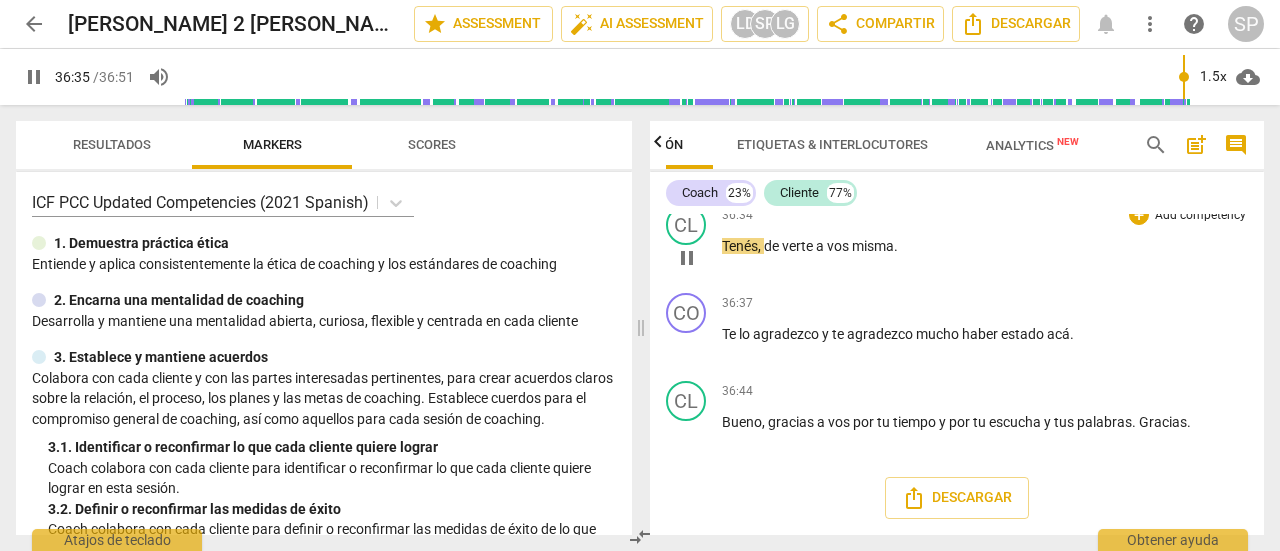 scroll, scrollTop: 10752, scrollLeft: 0, axis: vertical 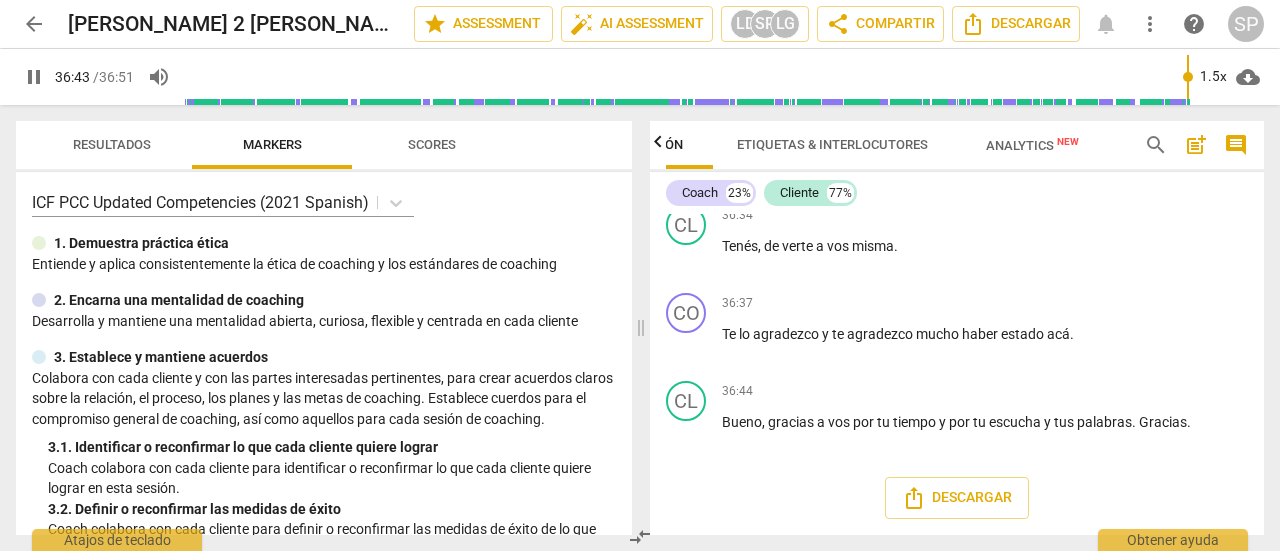 click on "pause" at bounding box center (34, 77) 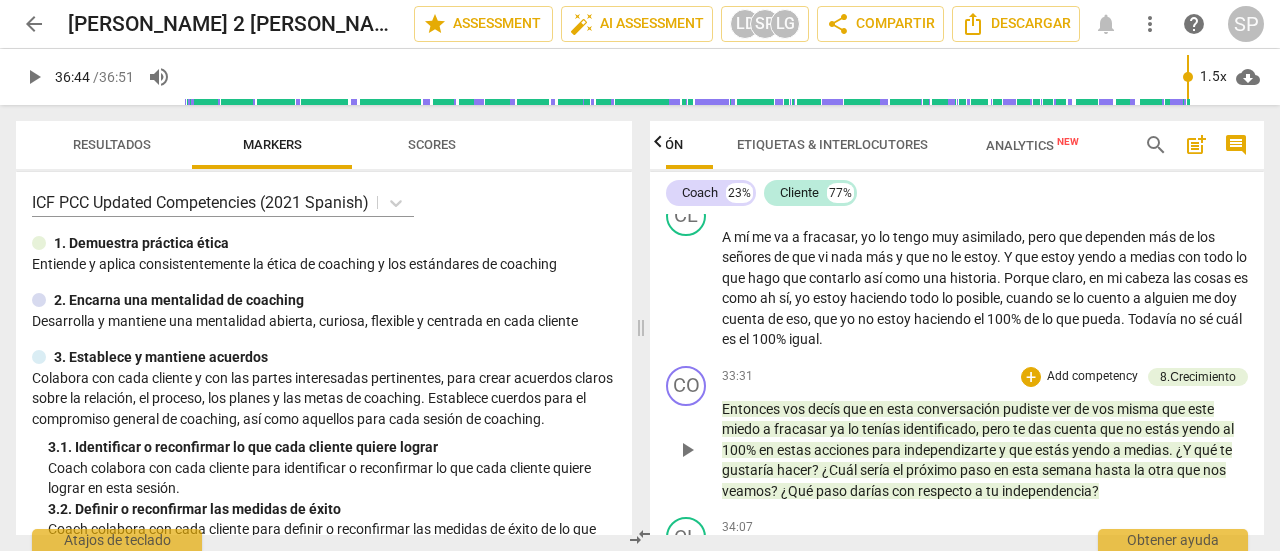 scroll, scrollTop: 9552, scrollLeft: 0, axis: vertical 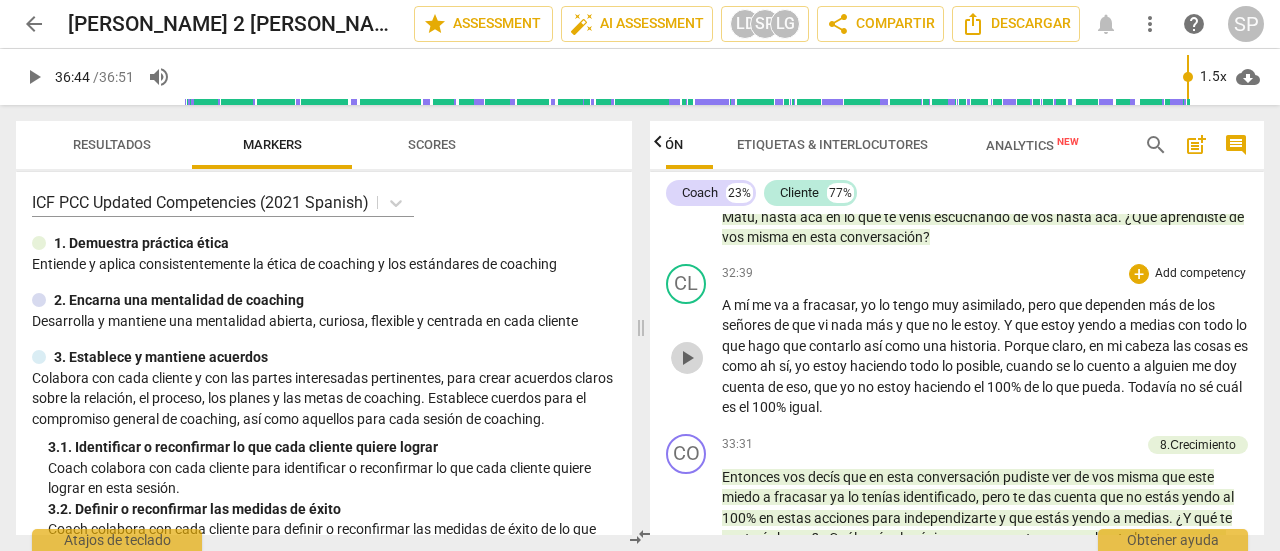 click on "play_arrow" at bounding box center (687, 358) 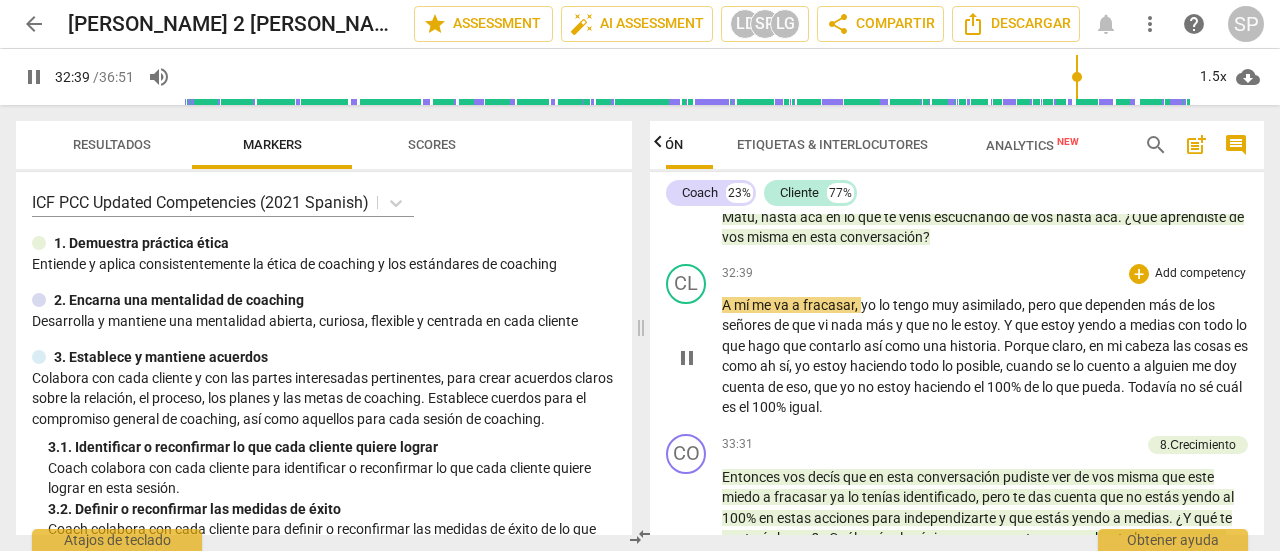 click on "pause" at bounding box center (687, 358) 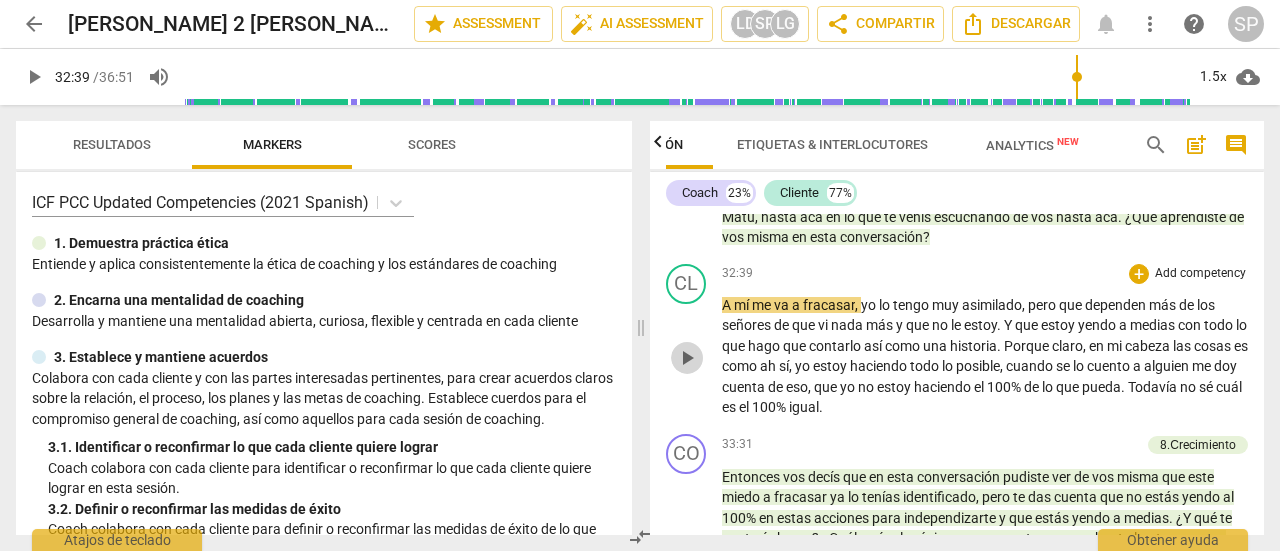 click on "play_arrow" at bounding box center [687, 358] 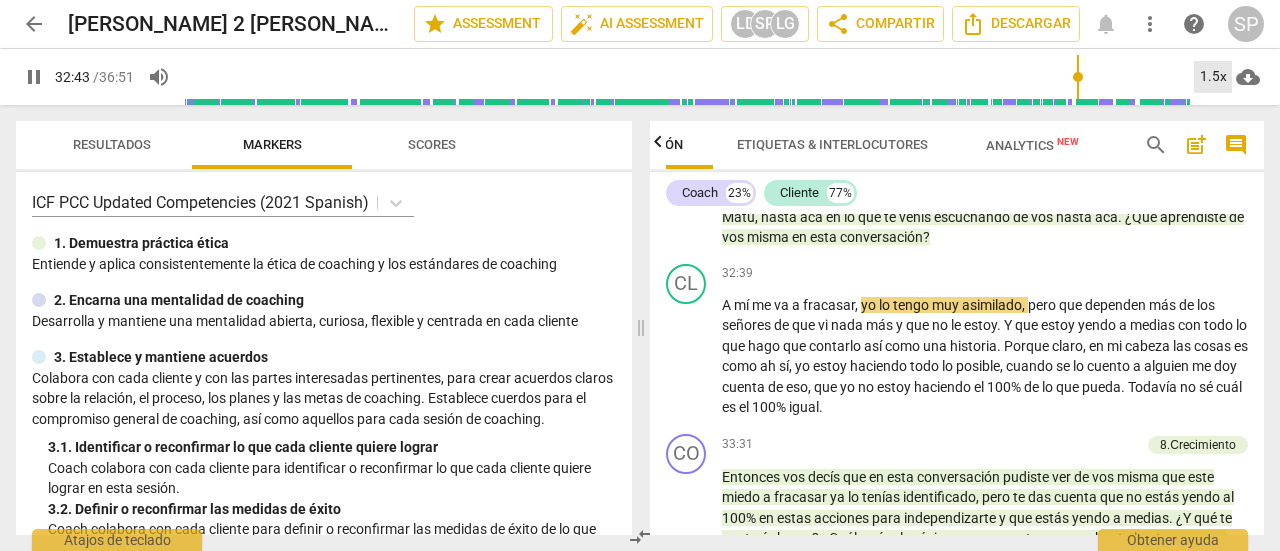 click on "1.5x" at bounding box center (1213, 77) 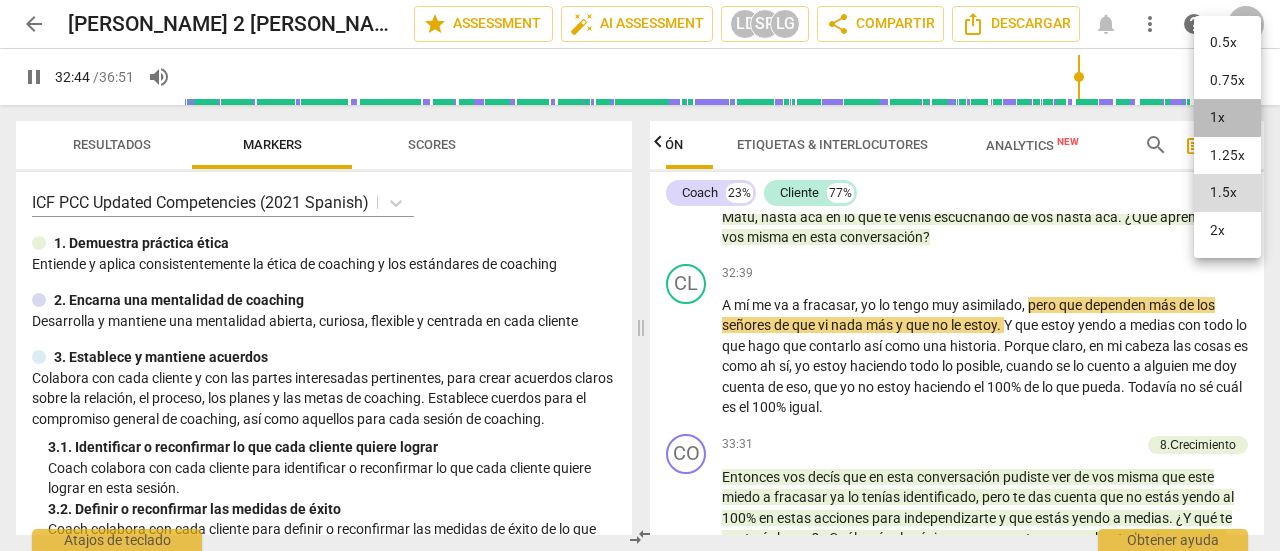 click on "1x" at bounding box center (1227, 118) 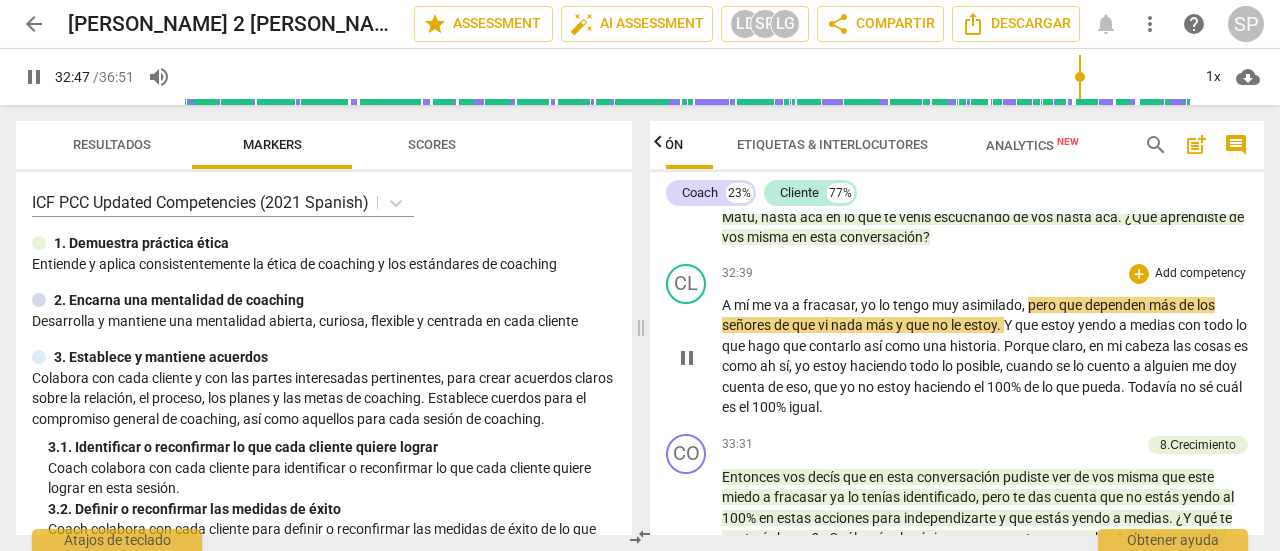 click on "pause" at bounding box center [687, 358] 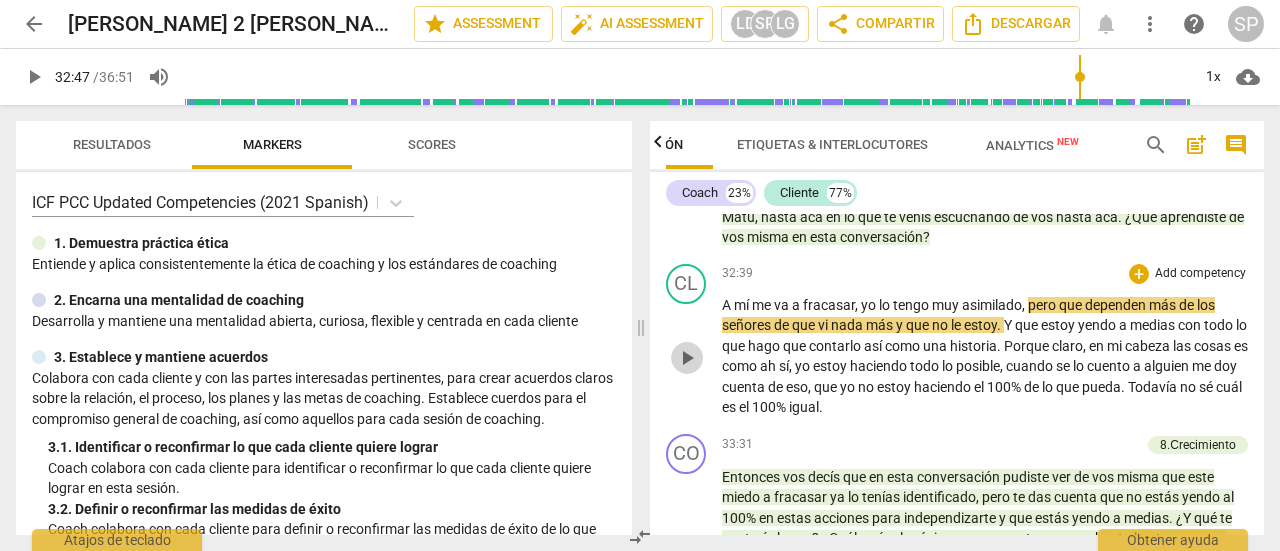click on "play_arrow" at bounding box center (687, 358) 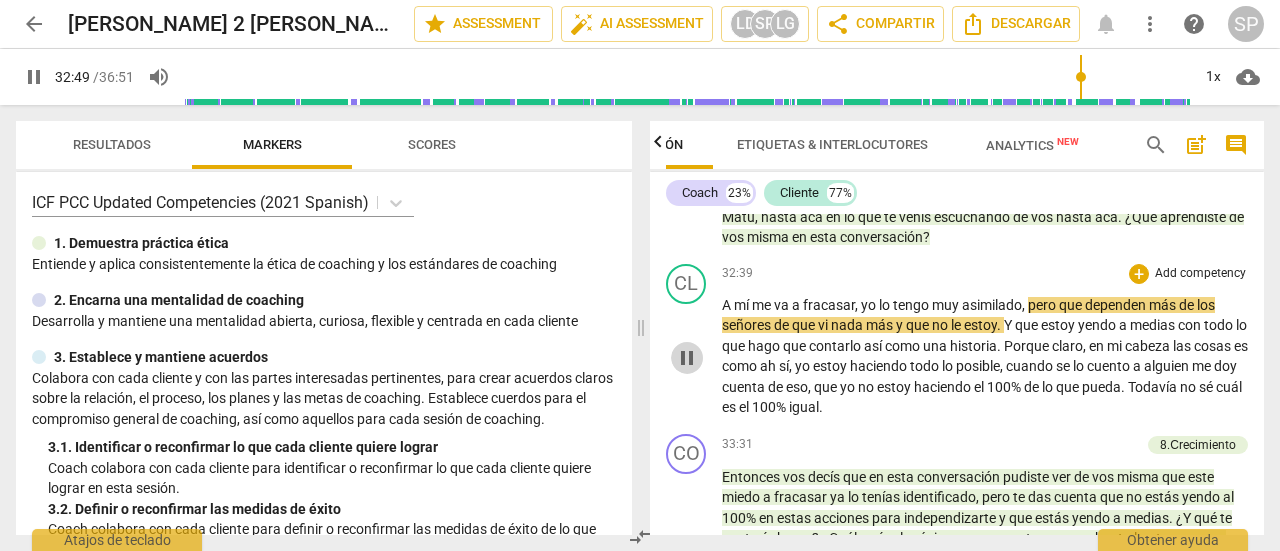 click on "pause" at bounding box center [687, 358] 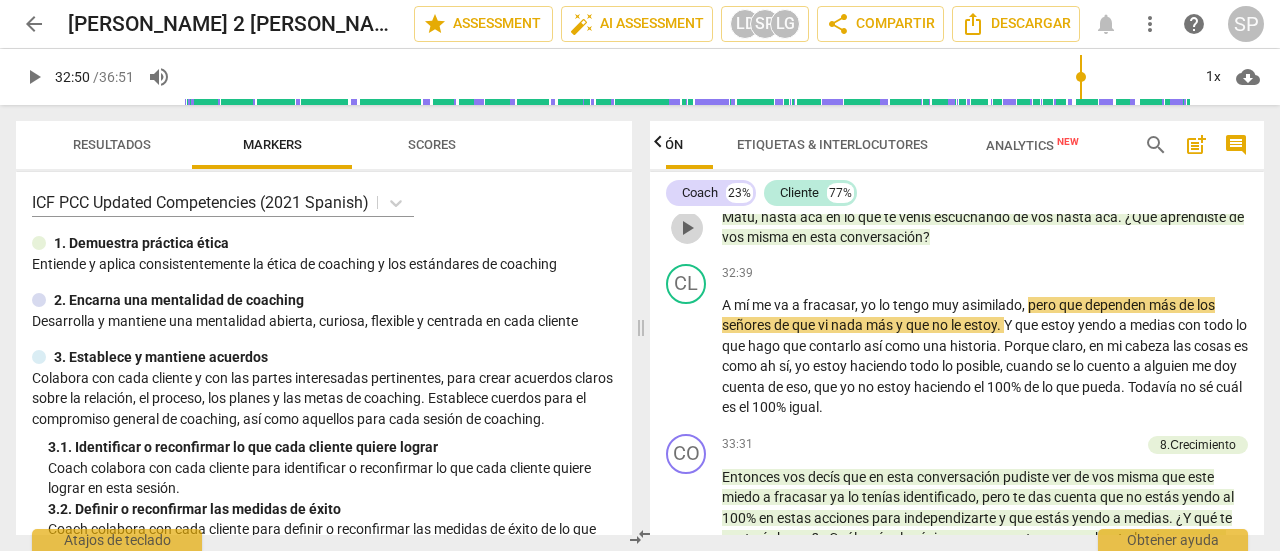 click on "play_arrow" at bounding box center (687, 228) 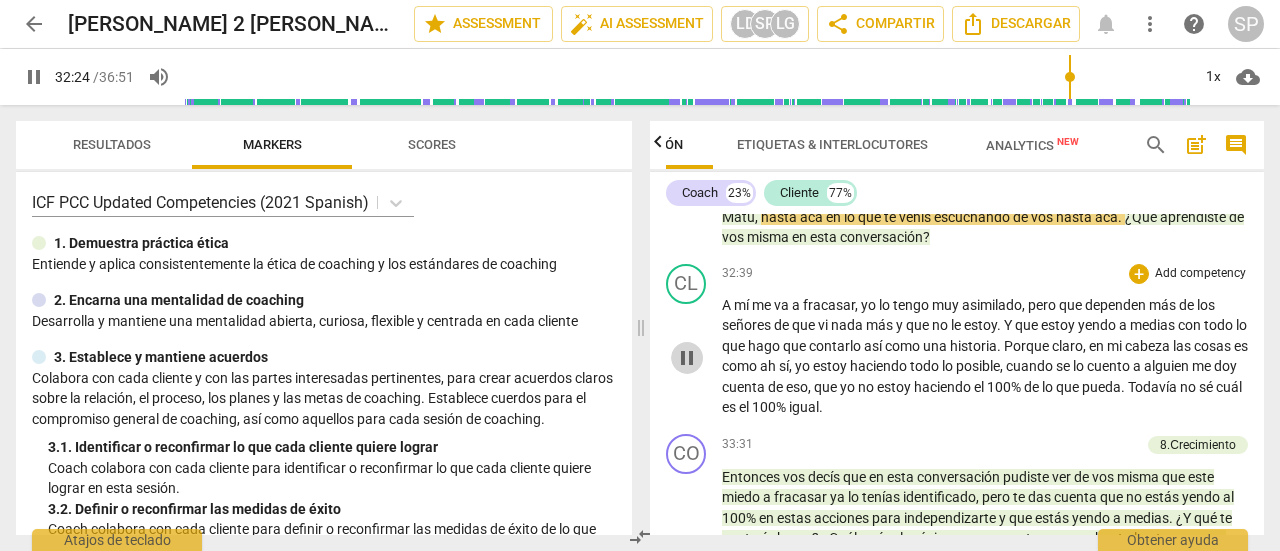 click on "pause" at bounding box center [687, 358] 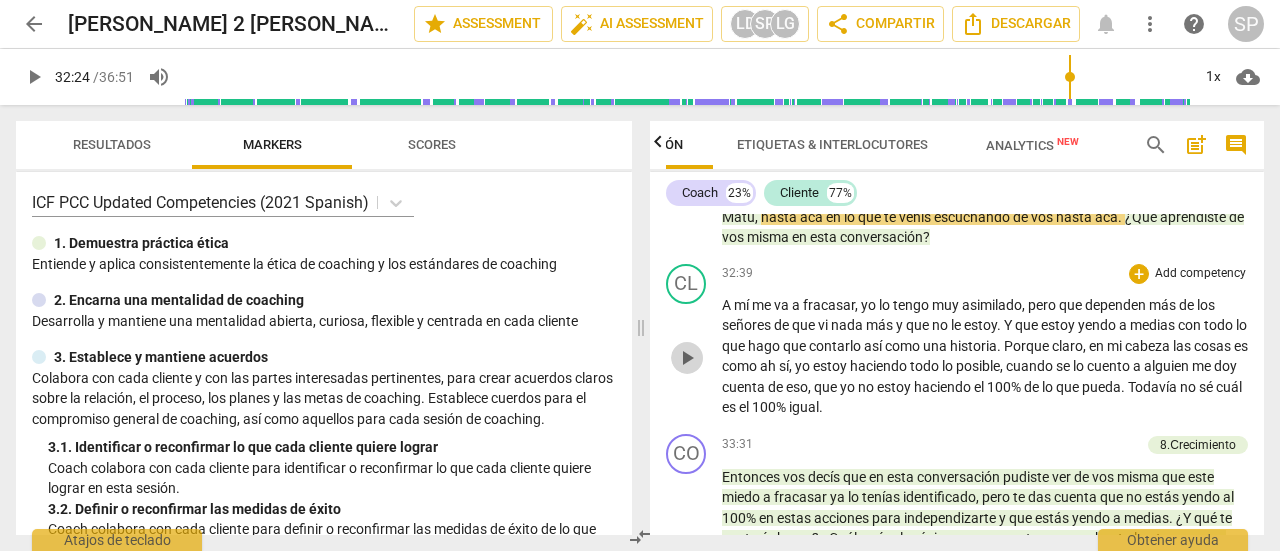 click on "play_arrow" at bounding box center (687, 358) 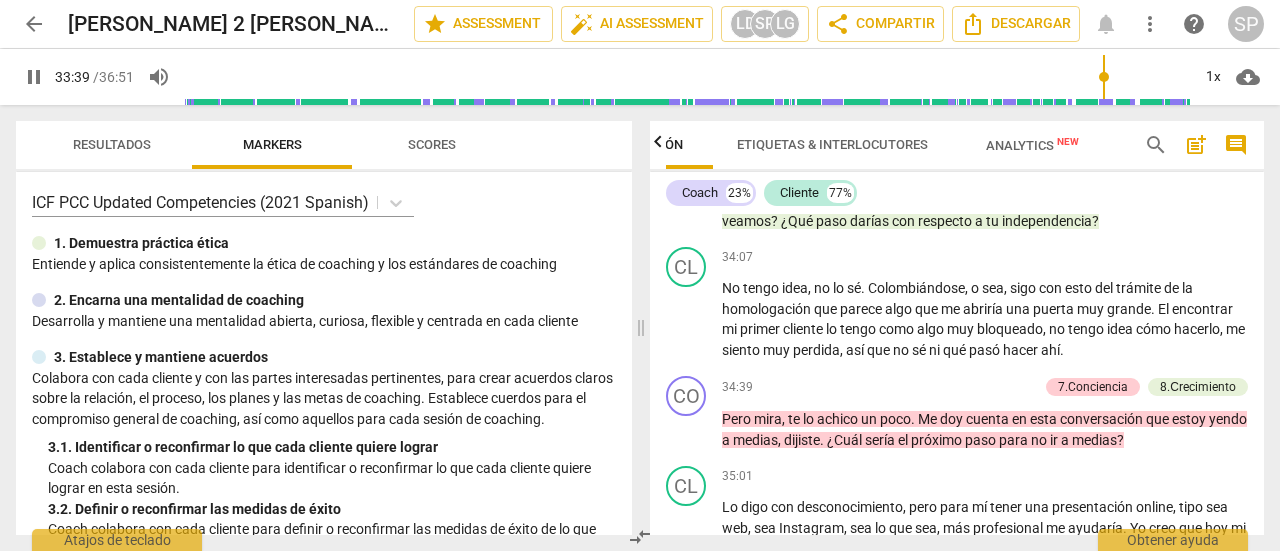 scroll, scrollTop: 9790, scrollLeft: 0, axis: vertical 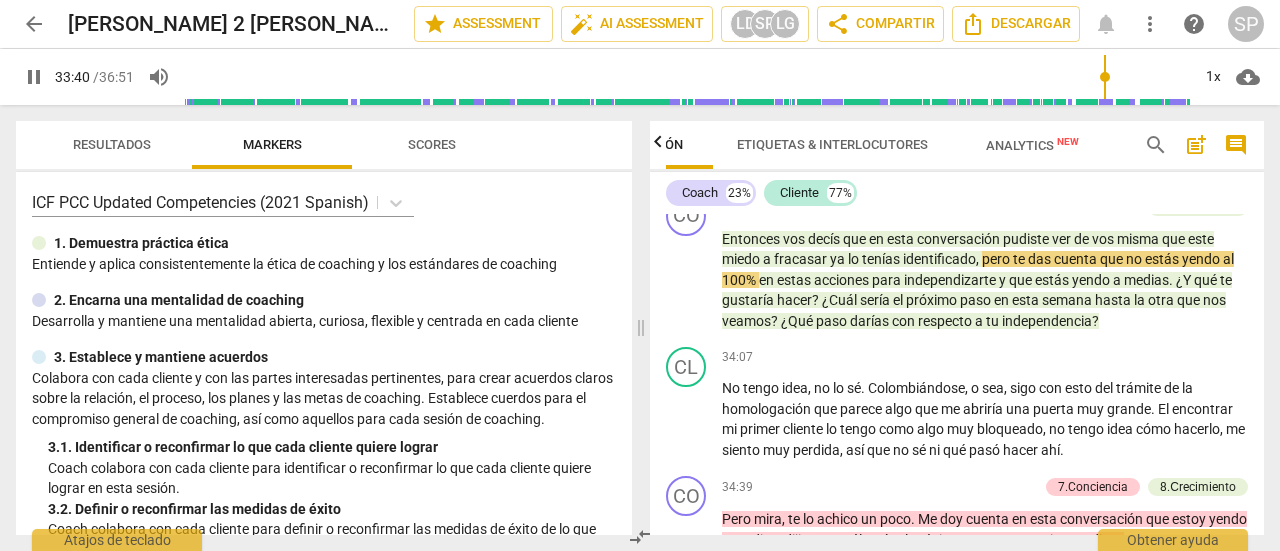 type on "2021" 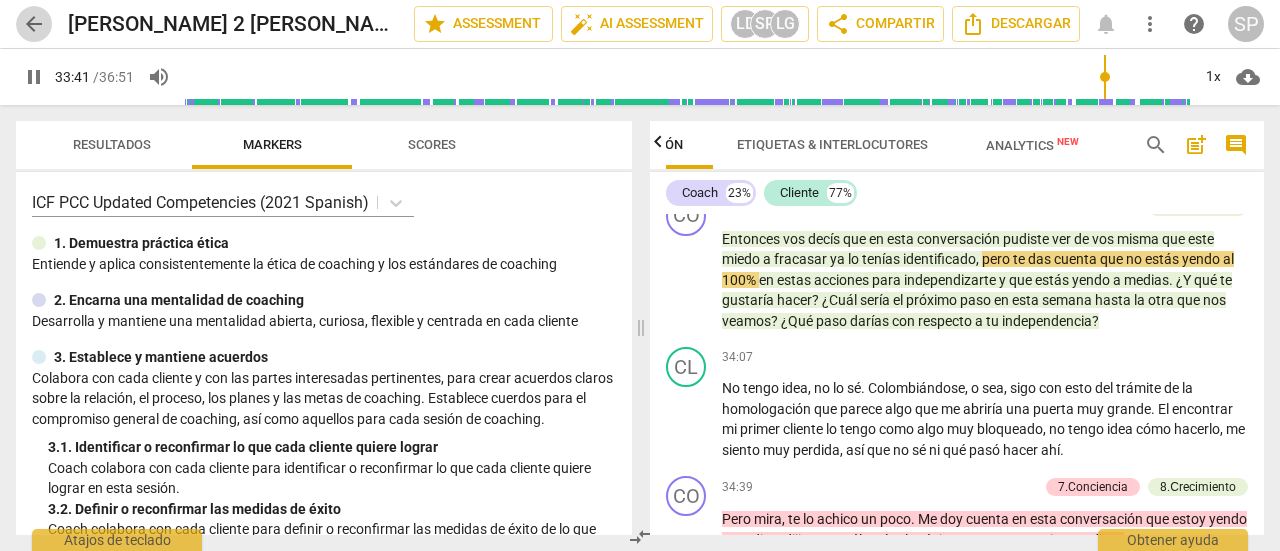 click on "arrow_back" at bounding box center [34, 24] 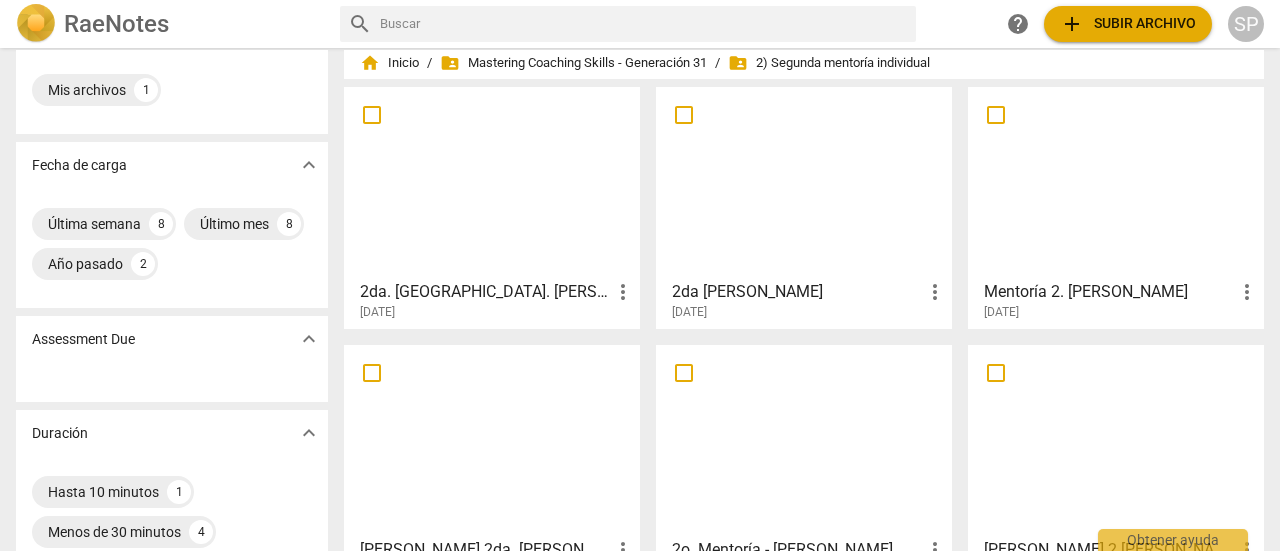 scroll, scrollTop: 0, scrollLeft: 0, axis: both 